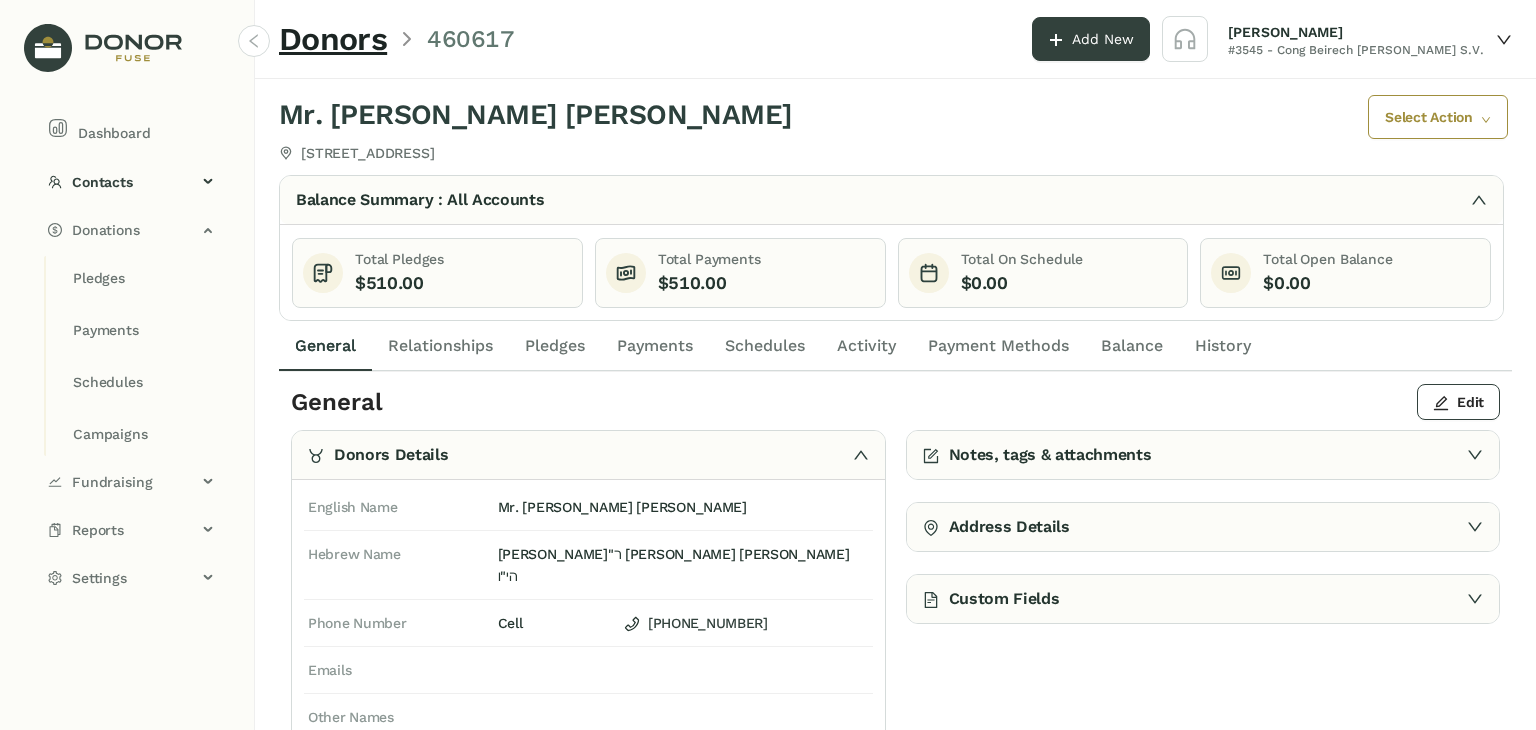 scroll, scrollTop: 0, scrollLeft: 0, axis: both 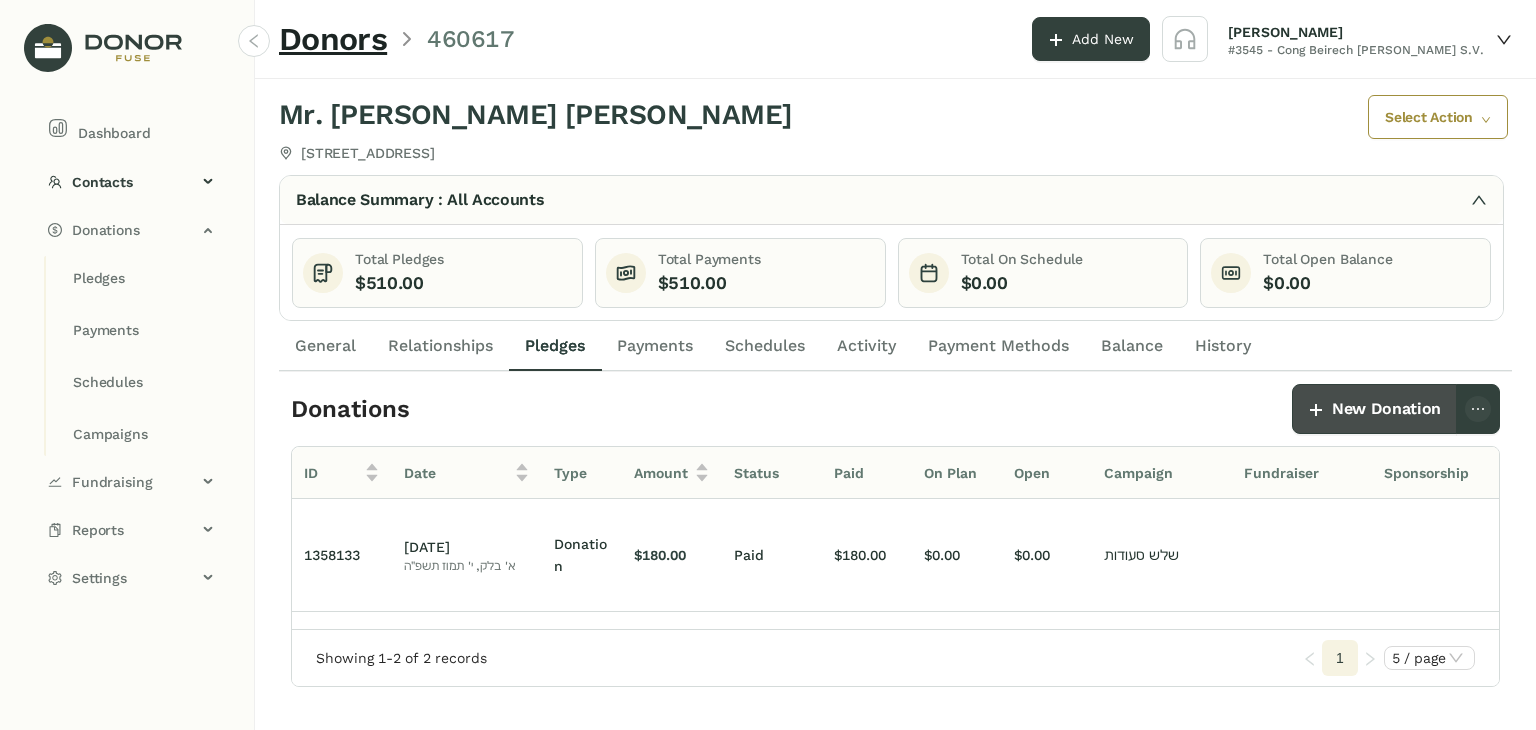 click on "New Donation" 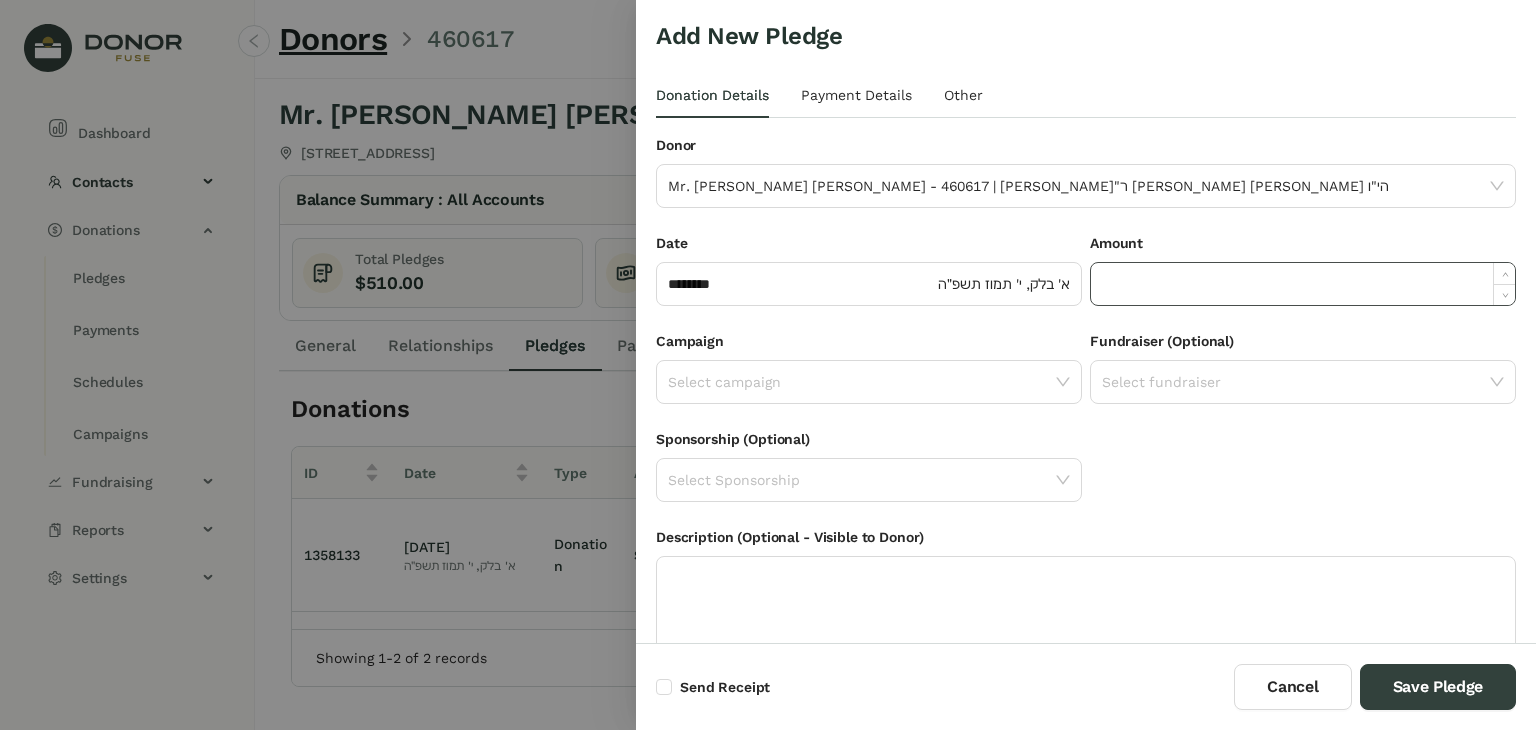 click 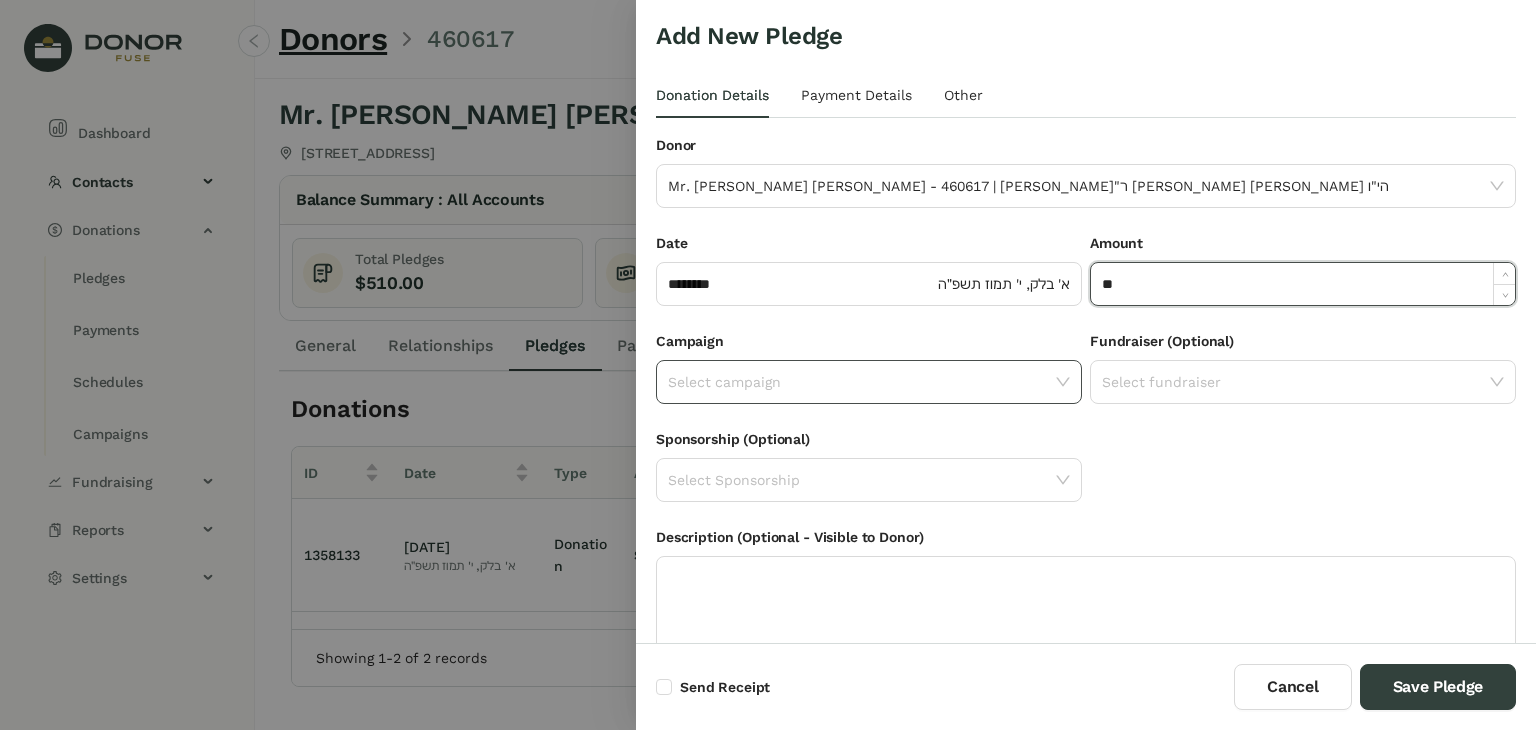 click 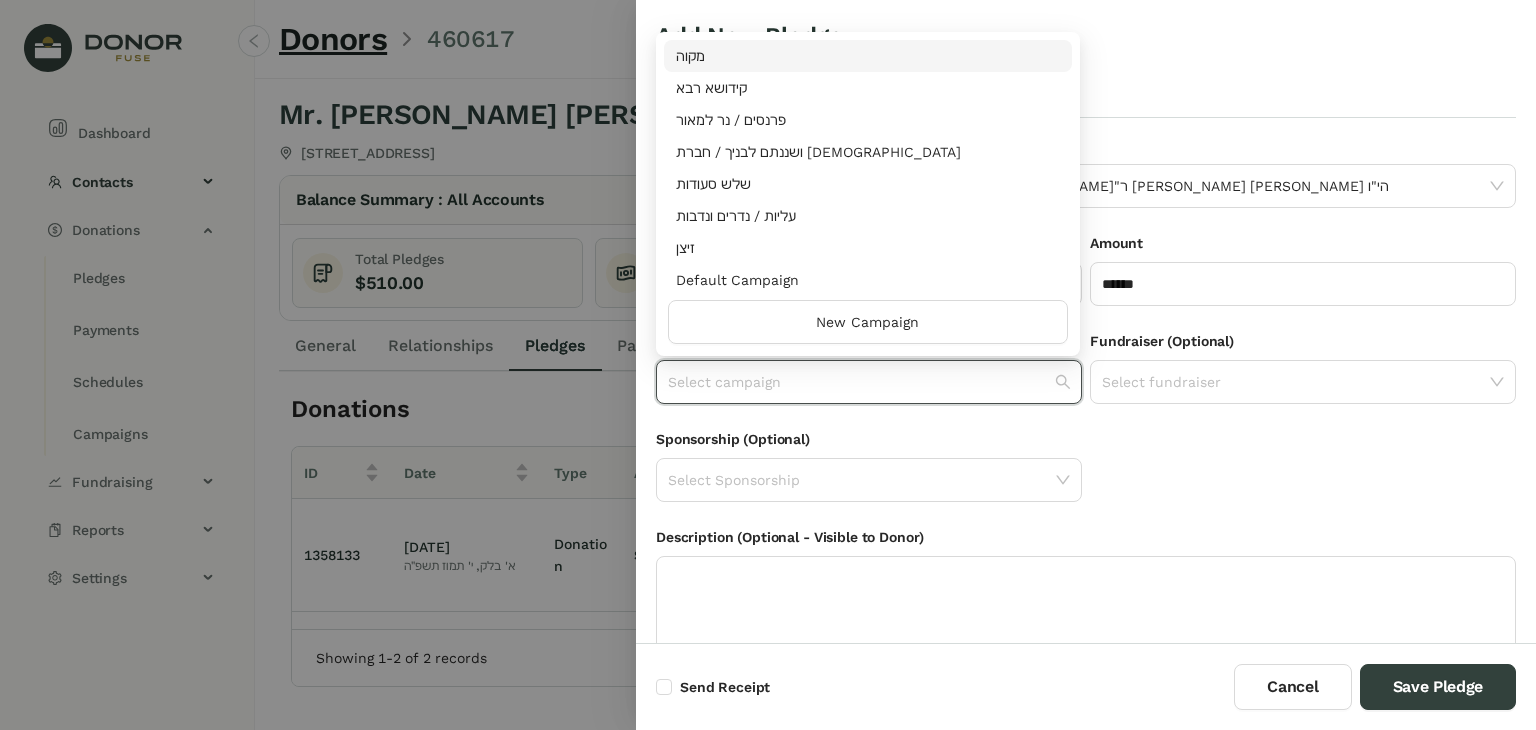 click on "שלש סעודות" at bounding box center [868, 184] 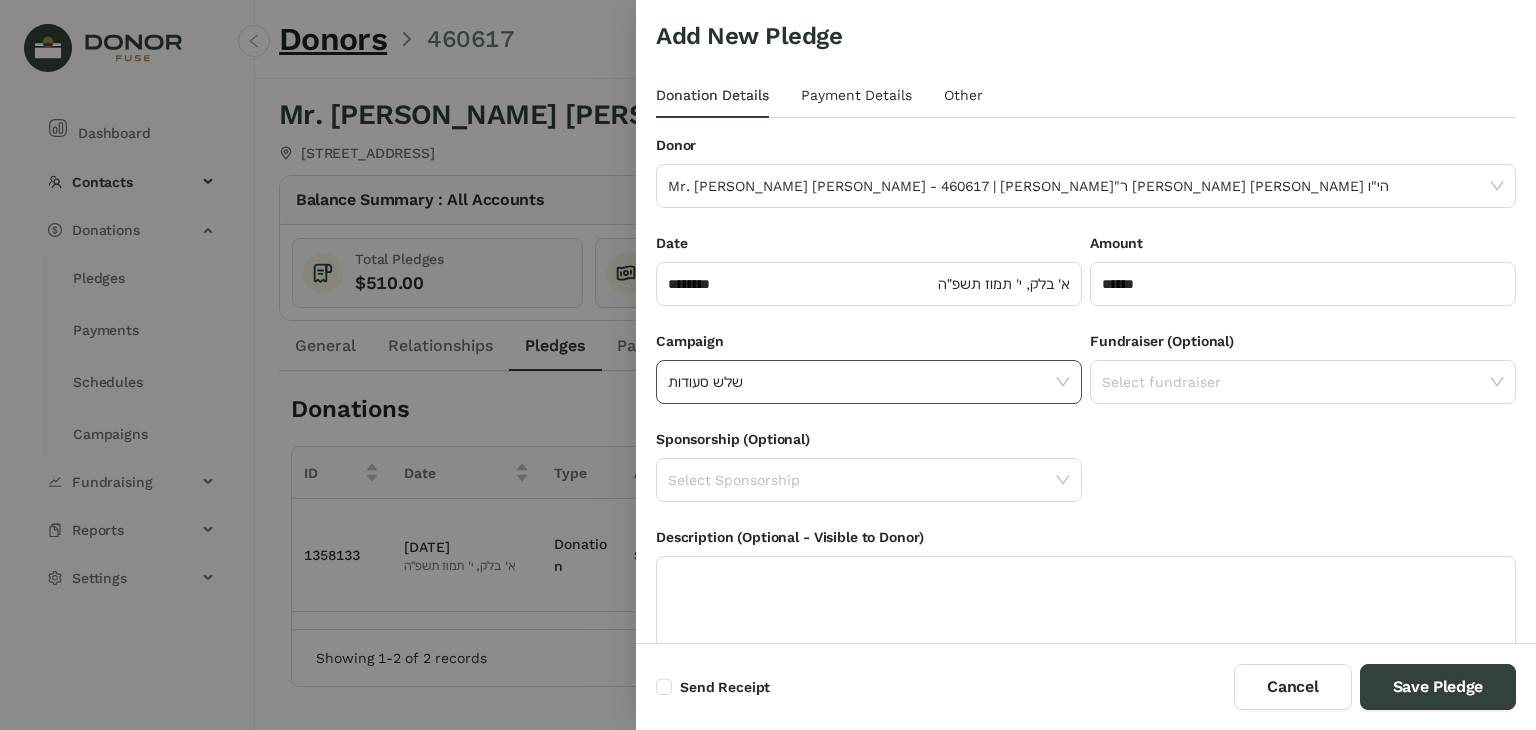 click on "שלש סעודות" 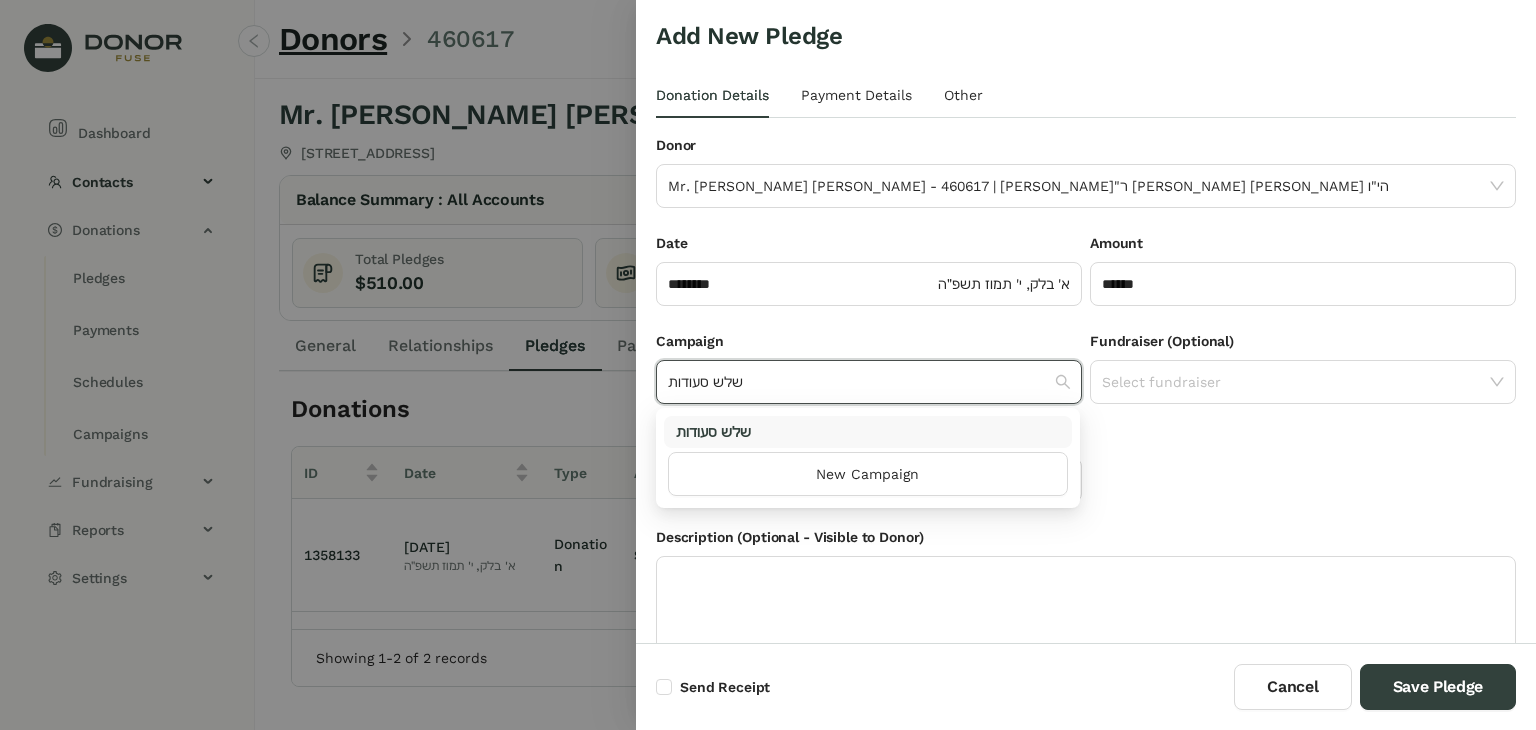 click on "שלש סעודות" 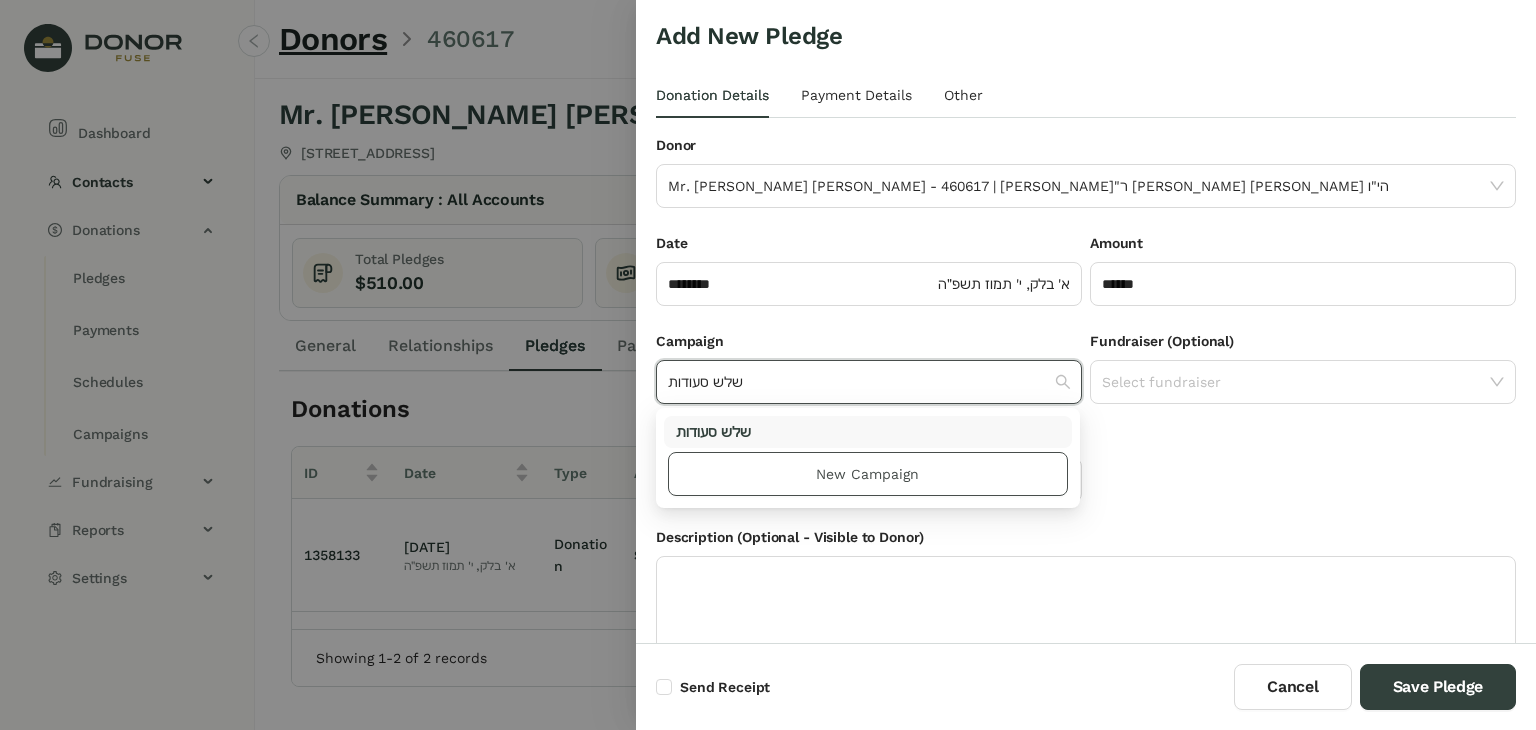 click on "New Campaign" at bounding box center (868, 474) 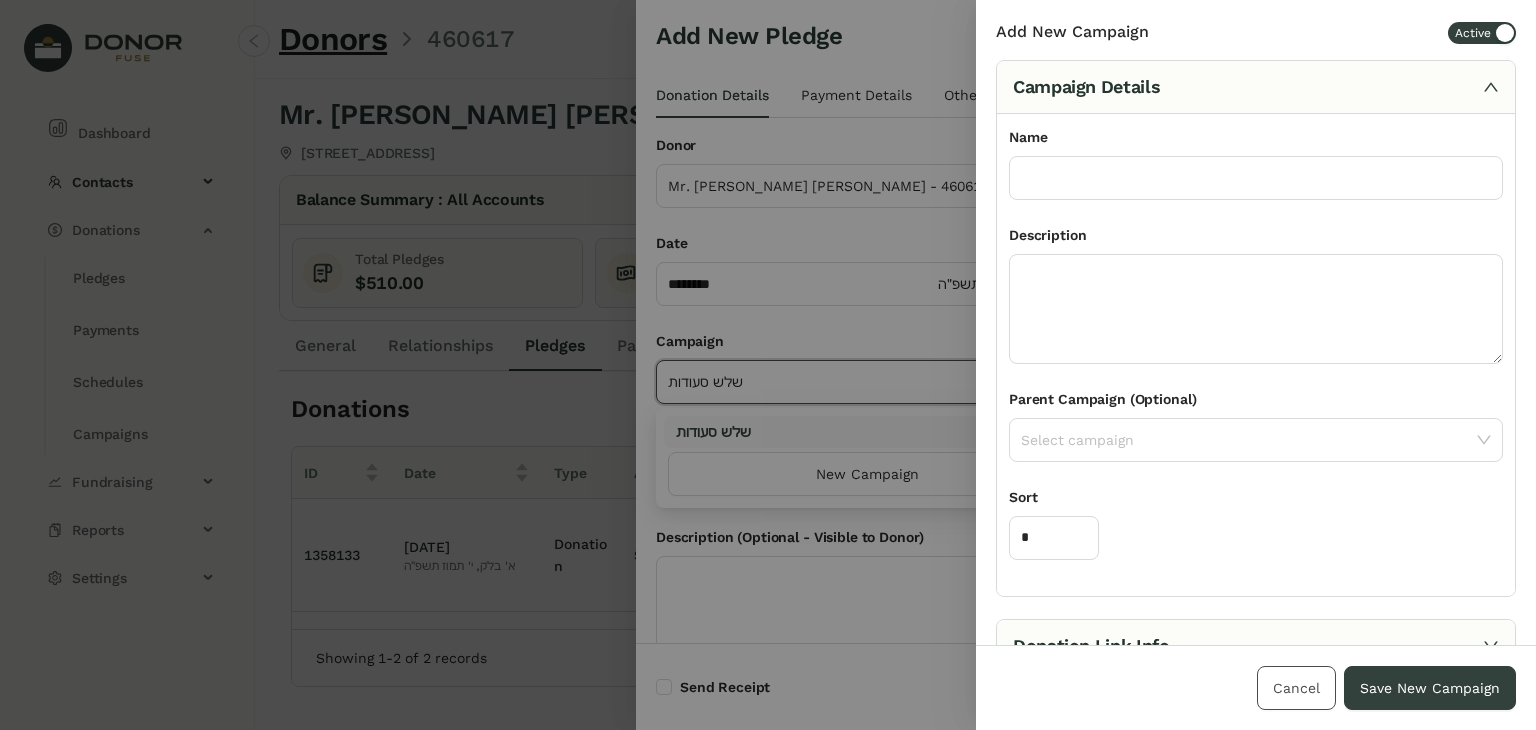 click on "Cancel" at bounding box center (1296, 688) 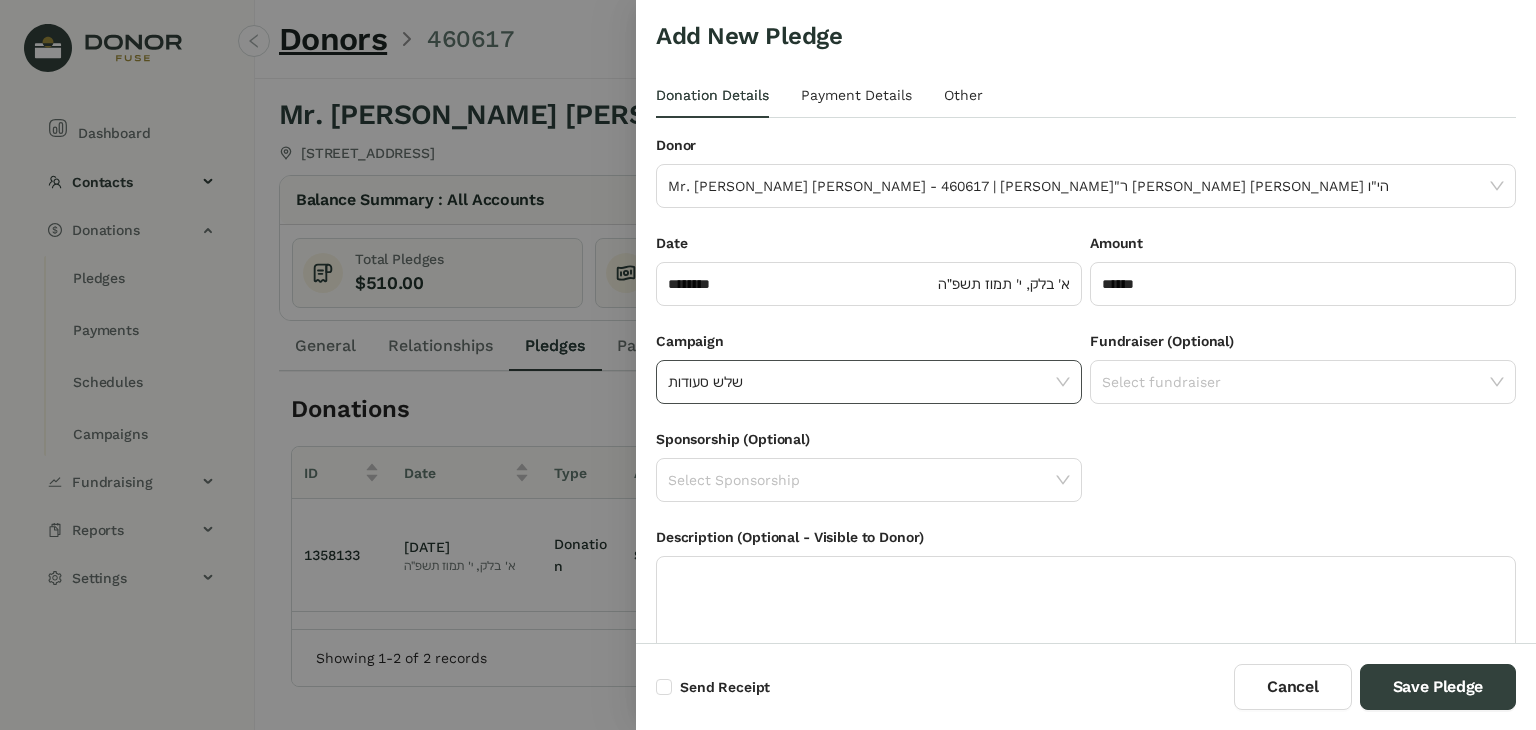 click 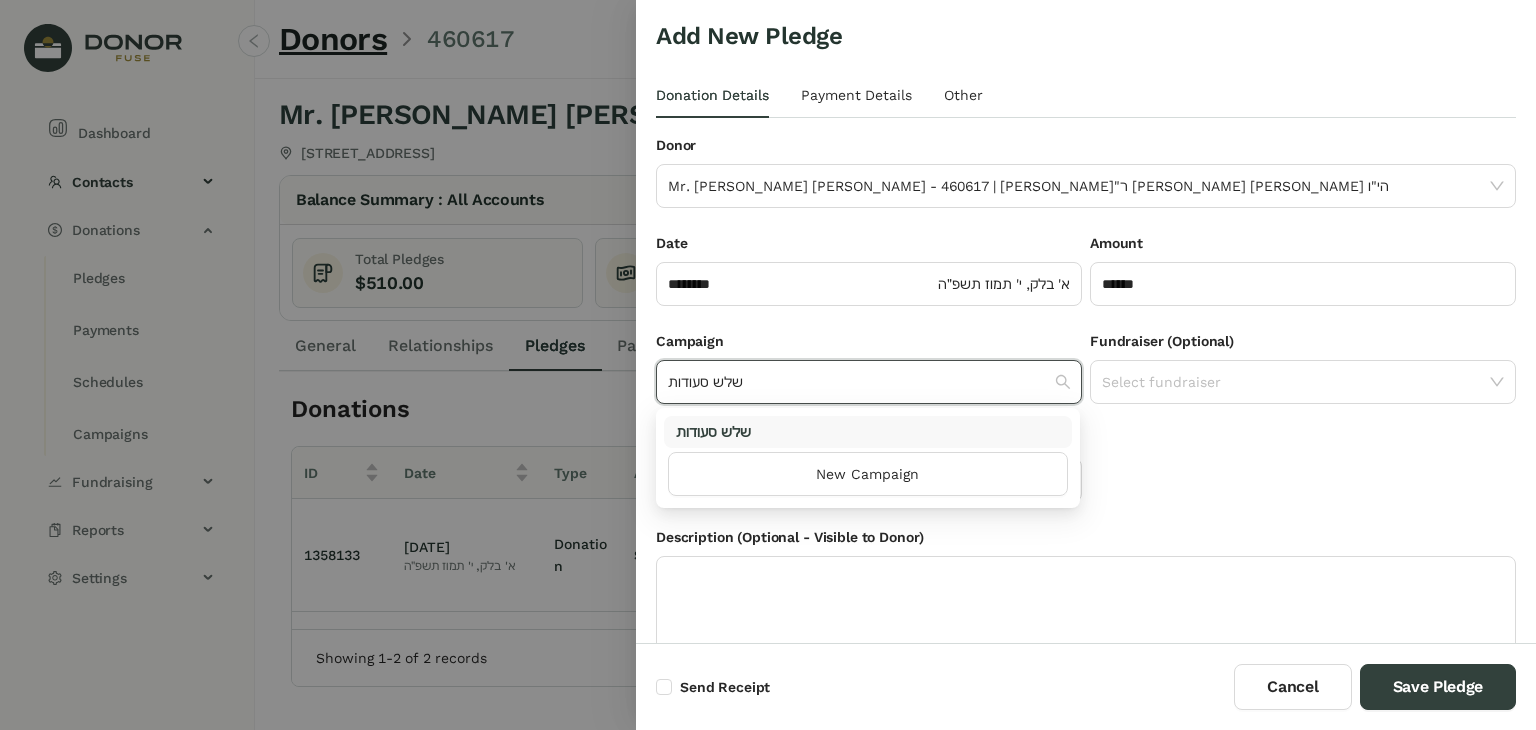 click on "שלש סעודות" at bounding box center [868, 432] 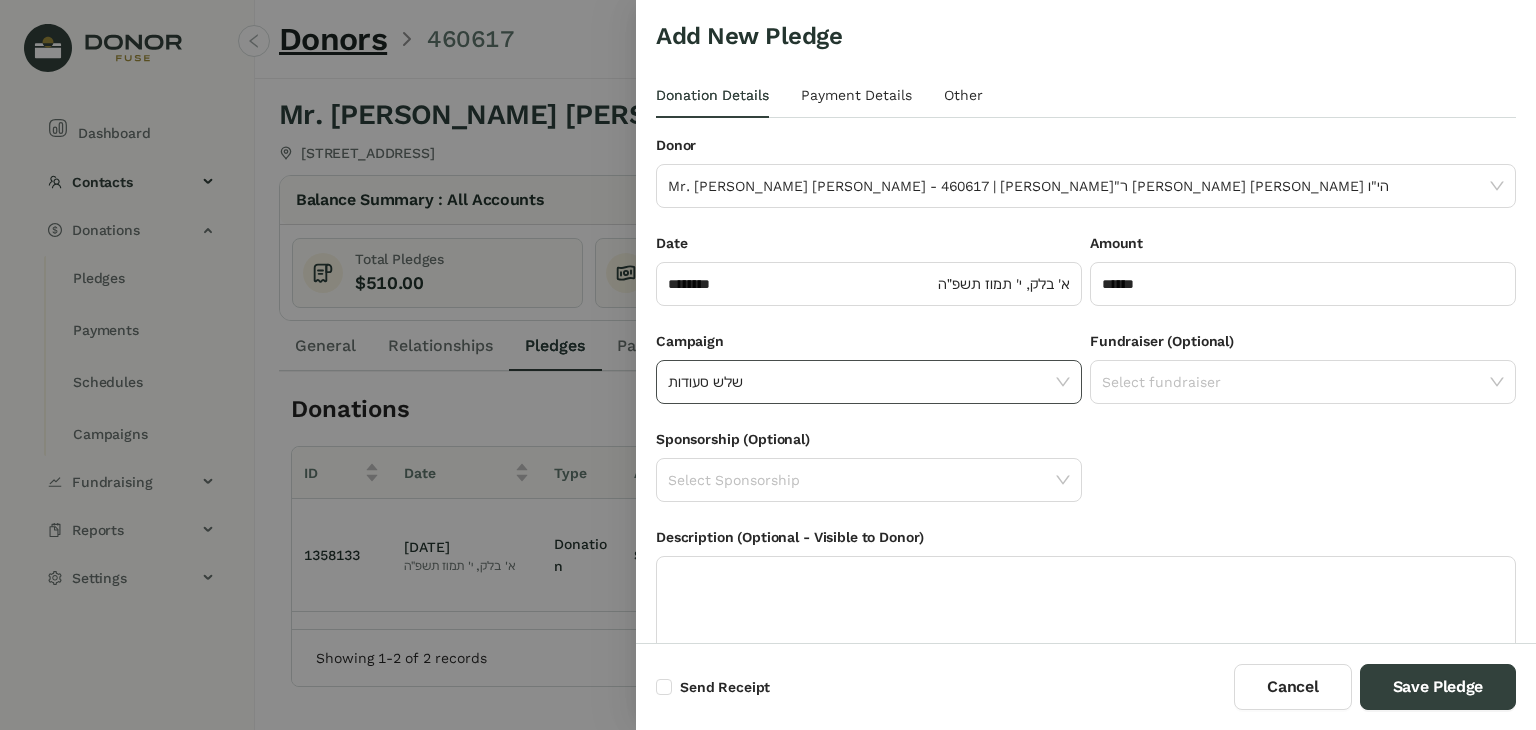 click 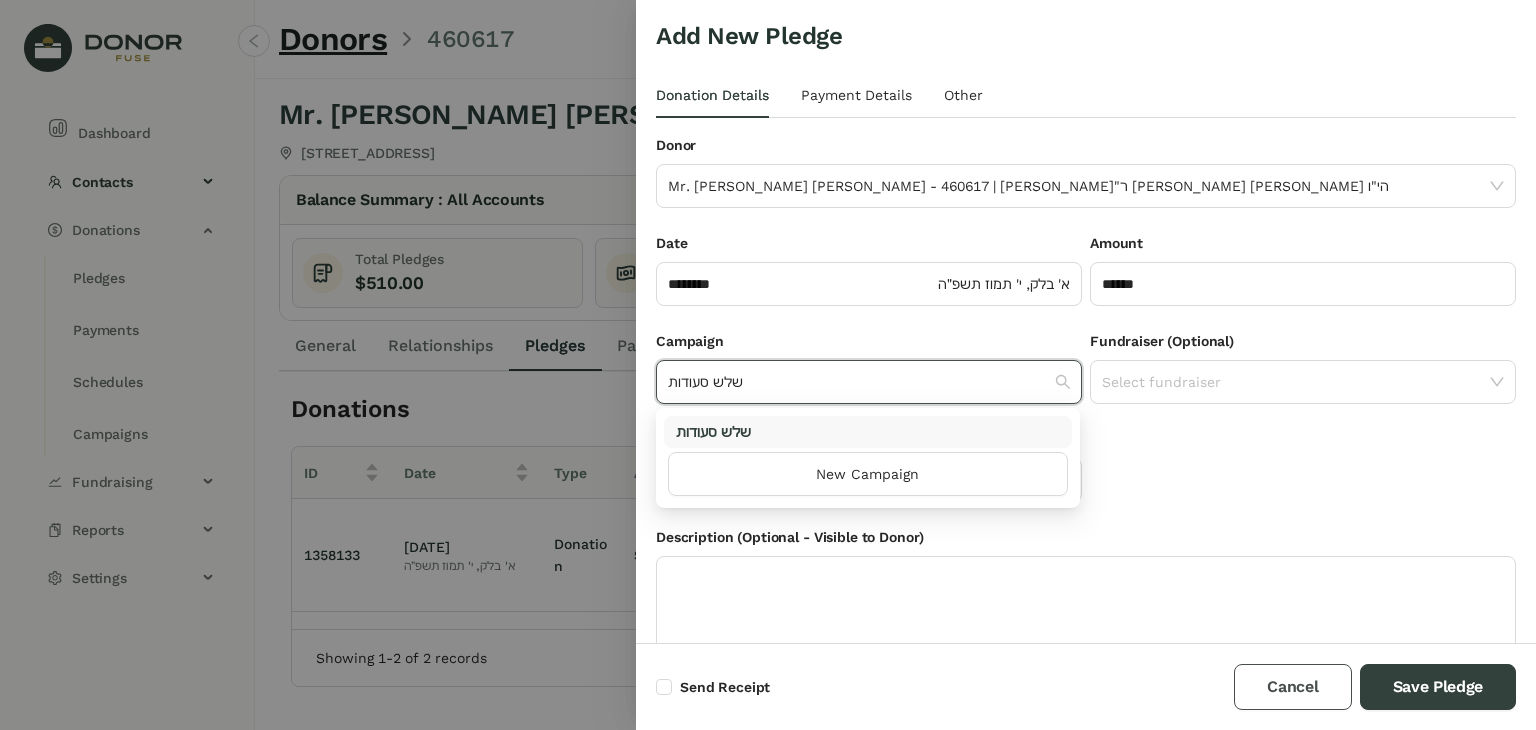click on "Cancel" at bounding box center [1292, 687] 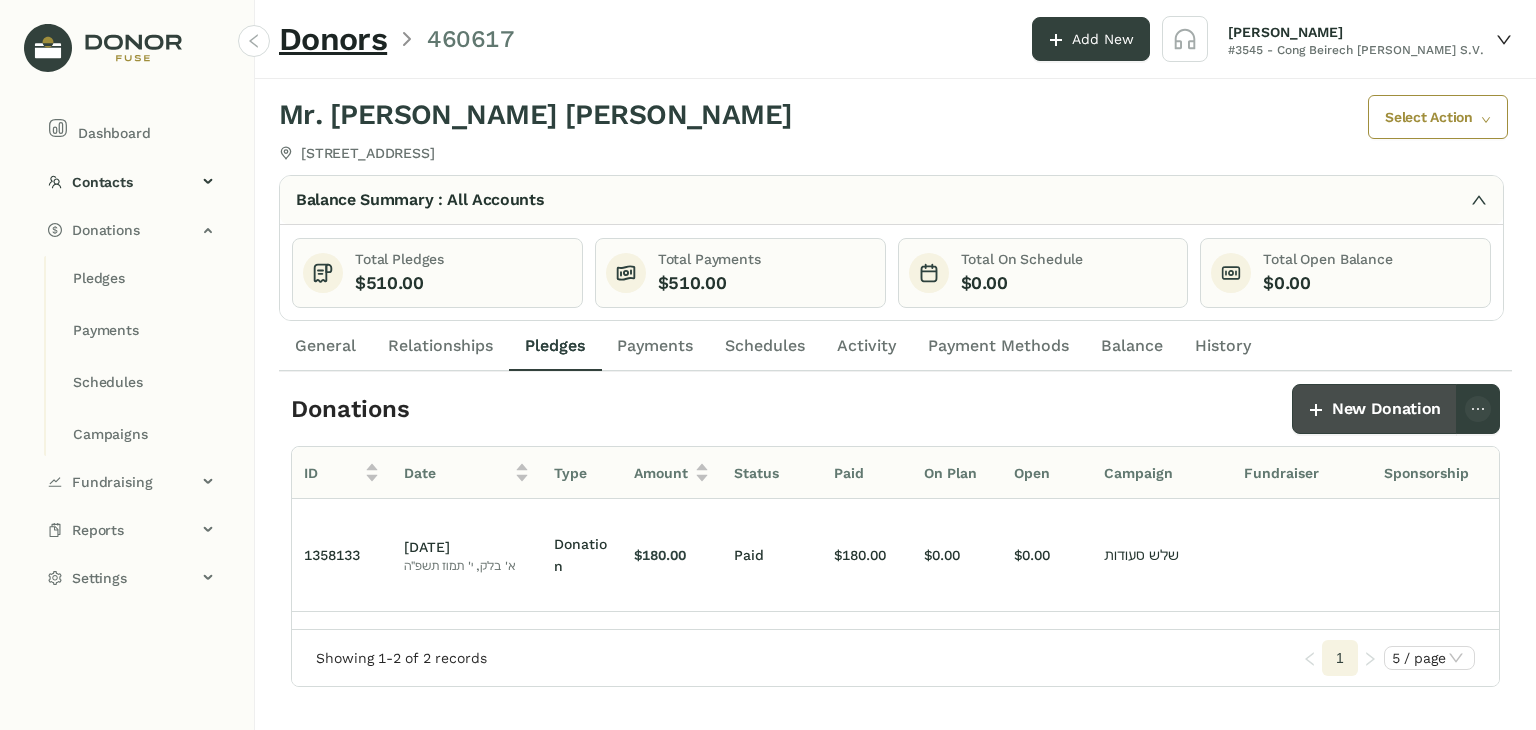 click on "New Donation" 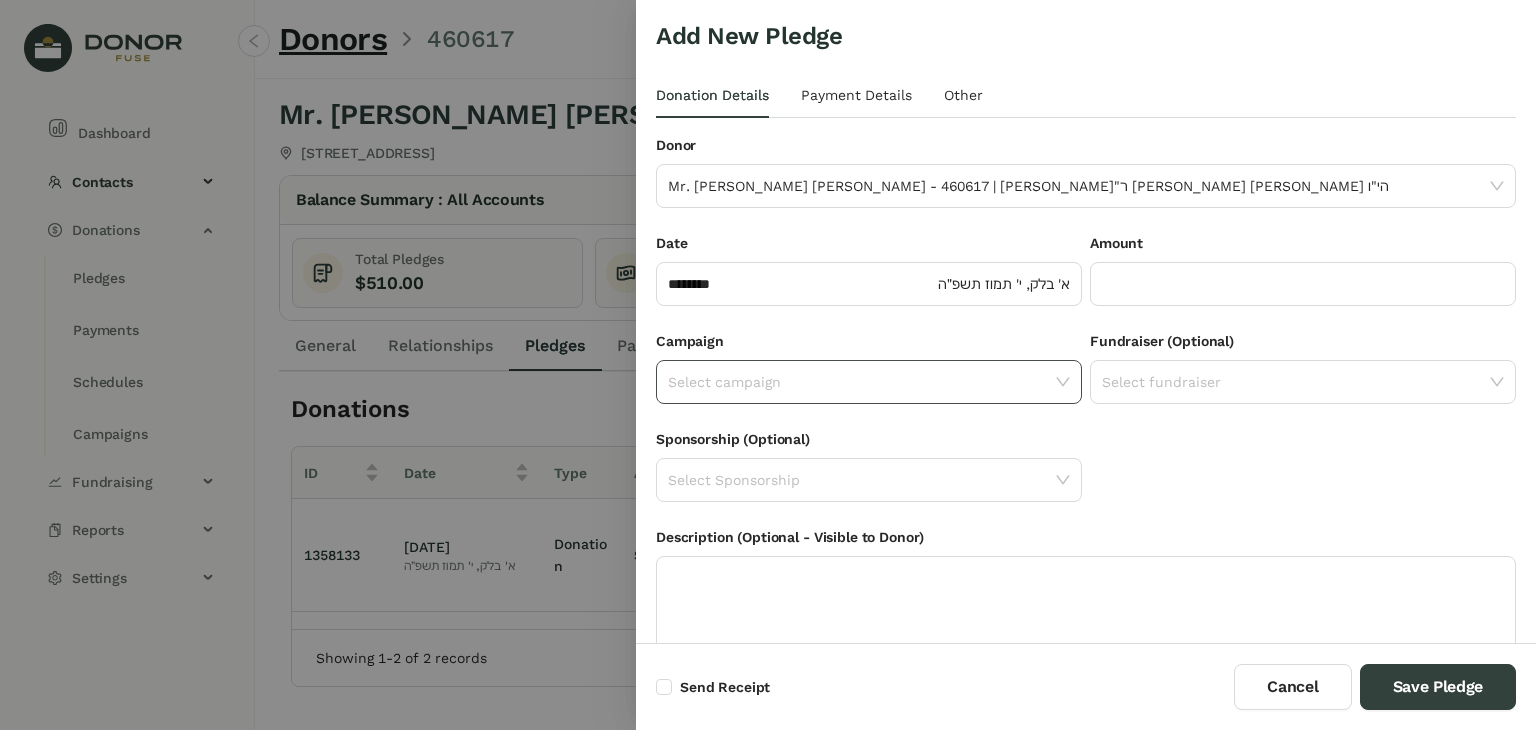 click 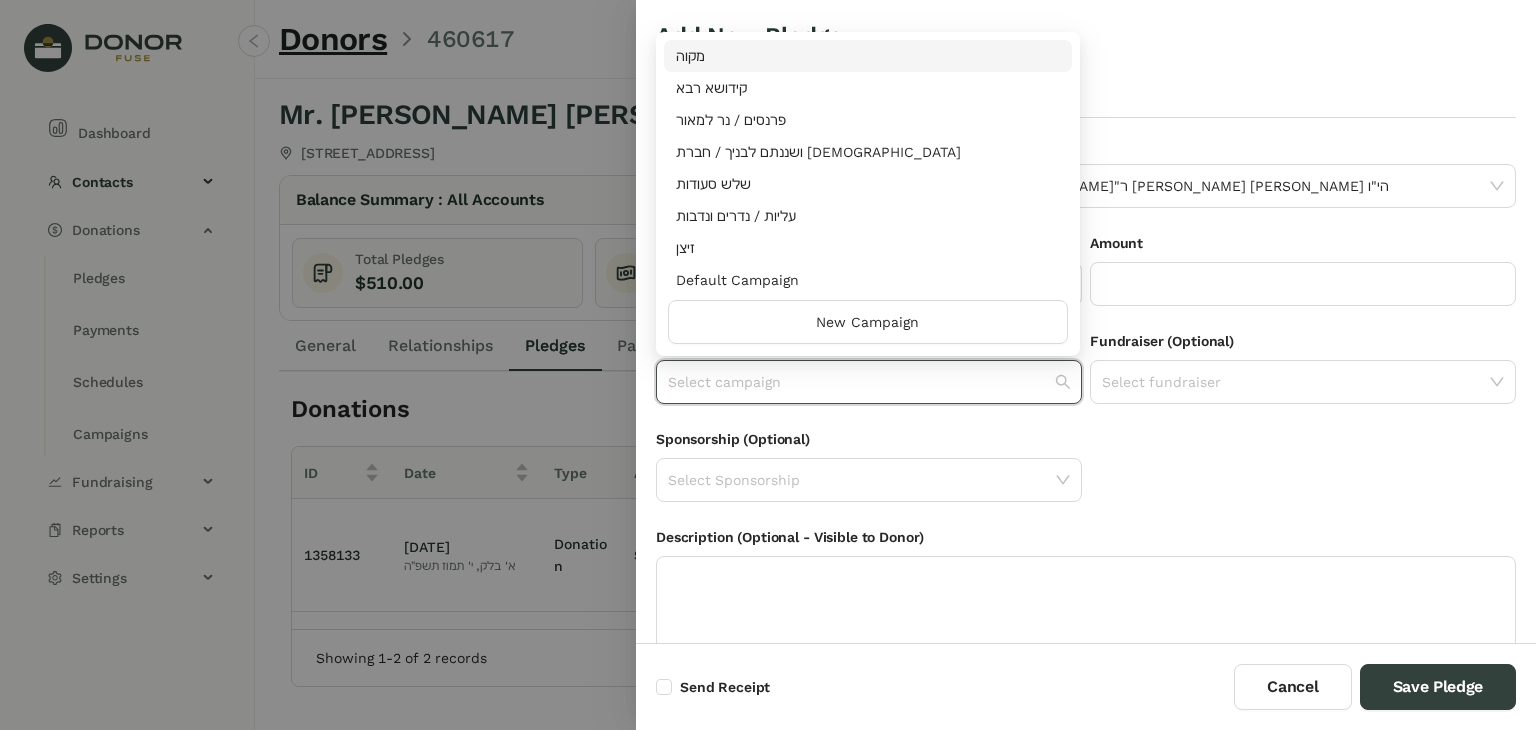 click on "עליות / נדרים ונדבות" at bounding box center (868, 216) 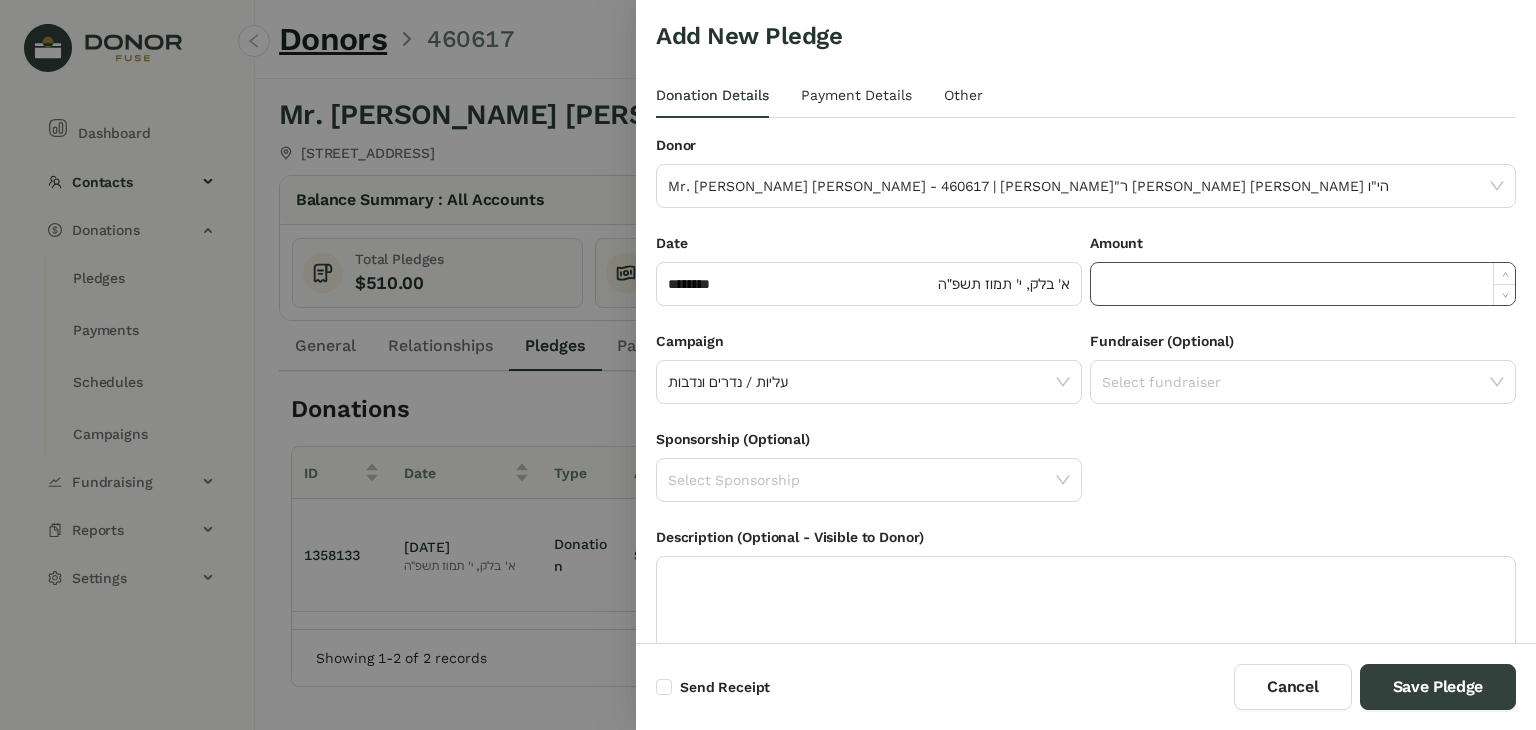 click 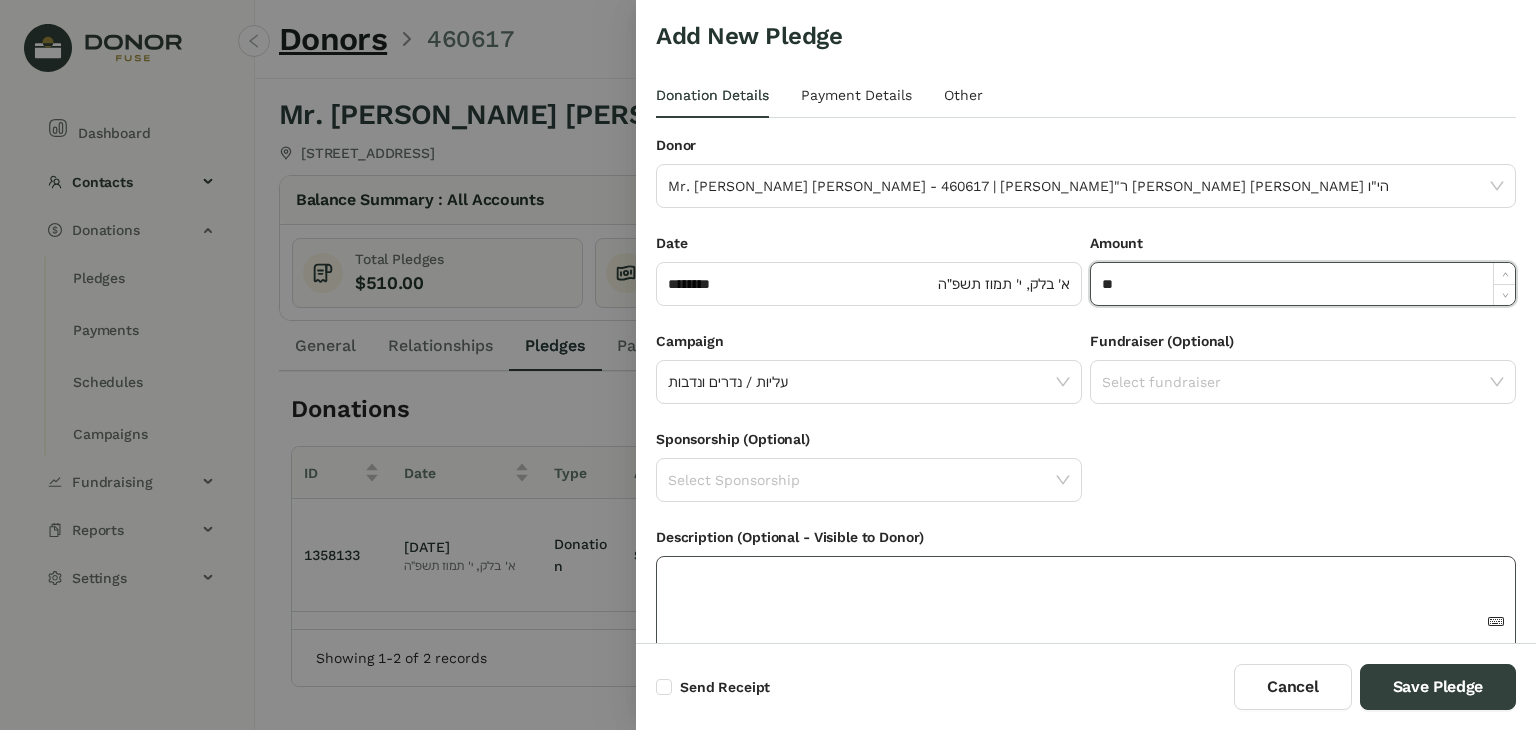 click 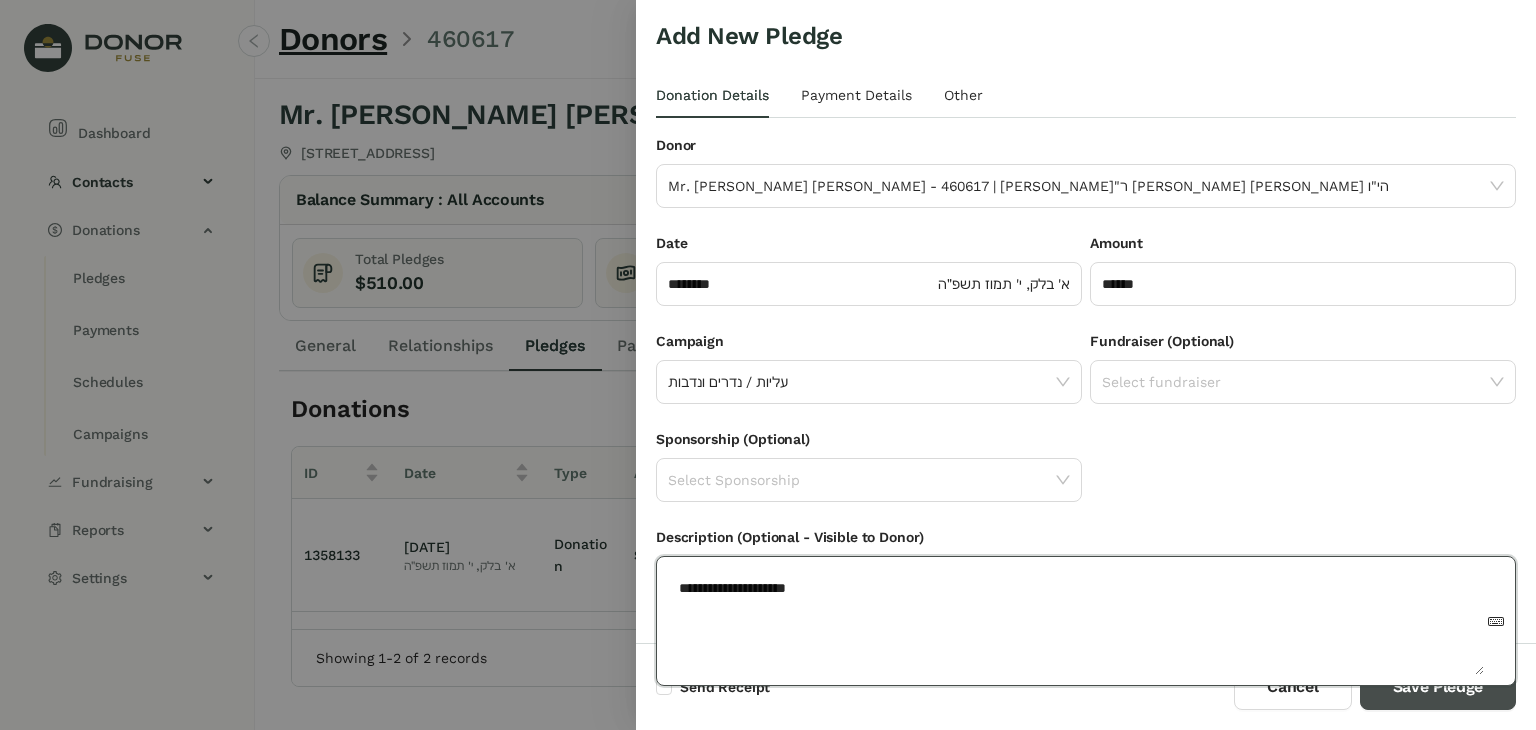 type on "**********" 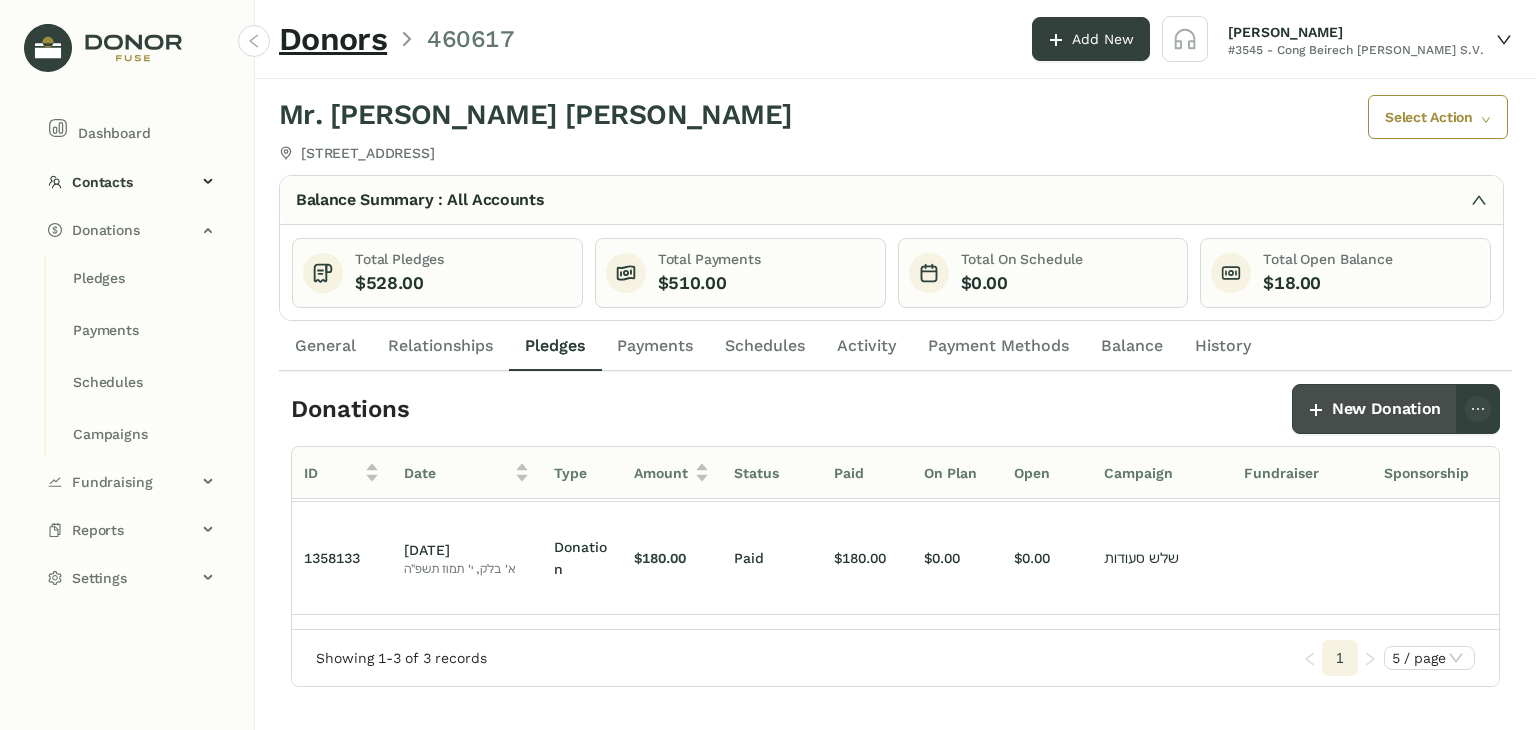 scroll, scrollTop: 86, scrollLeft: 0, axis: vertical 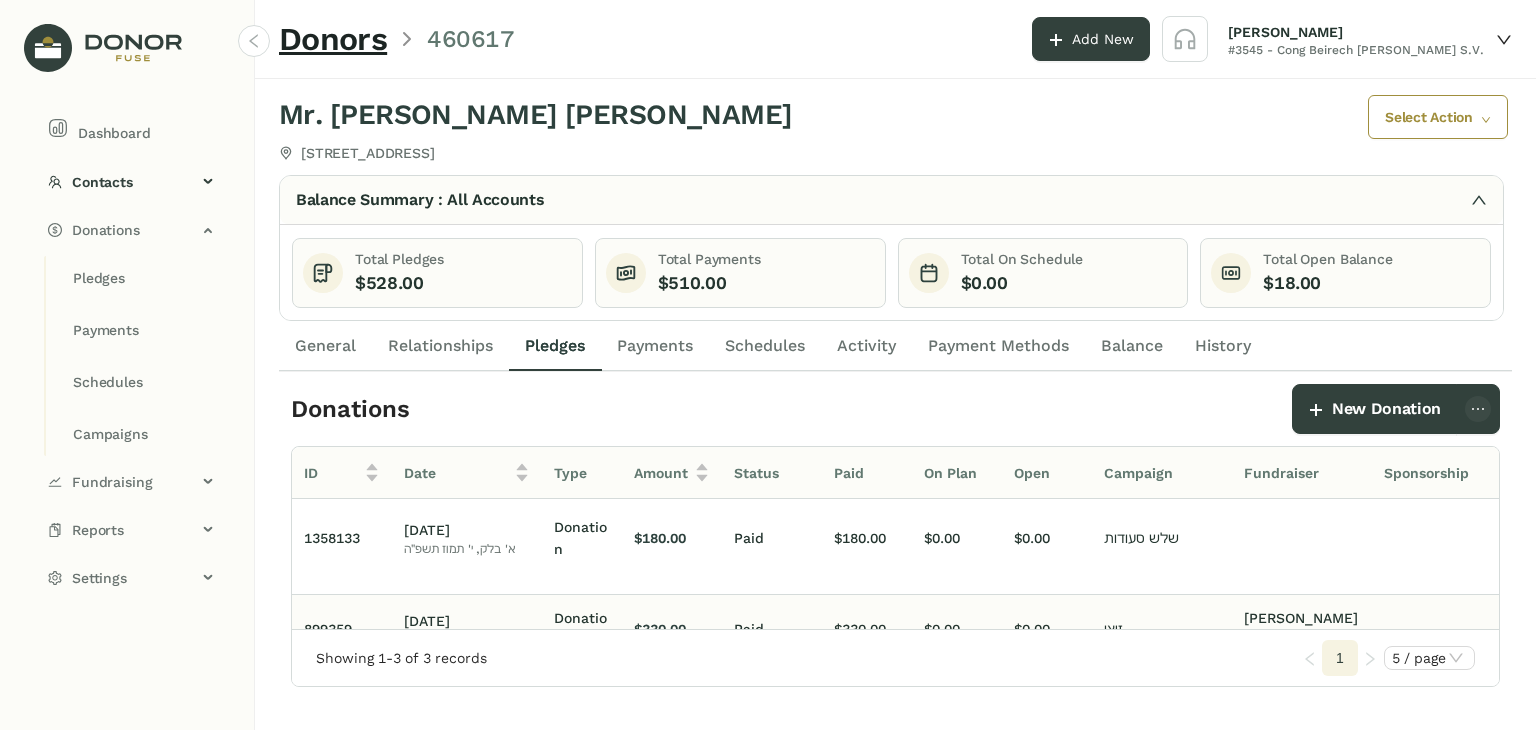 click 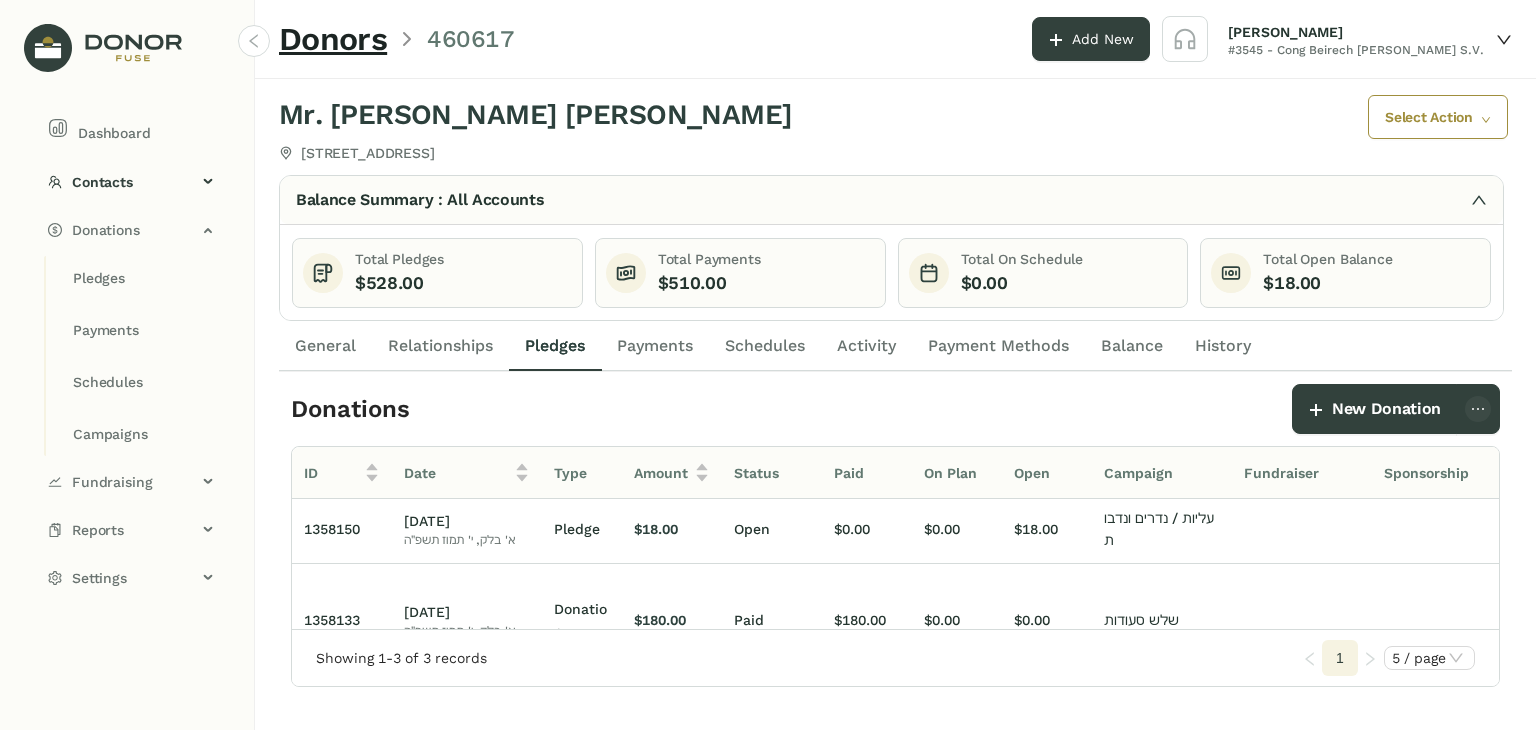 scroll, scrollTop: 86, scrollLeft: 0, axis: vertical 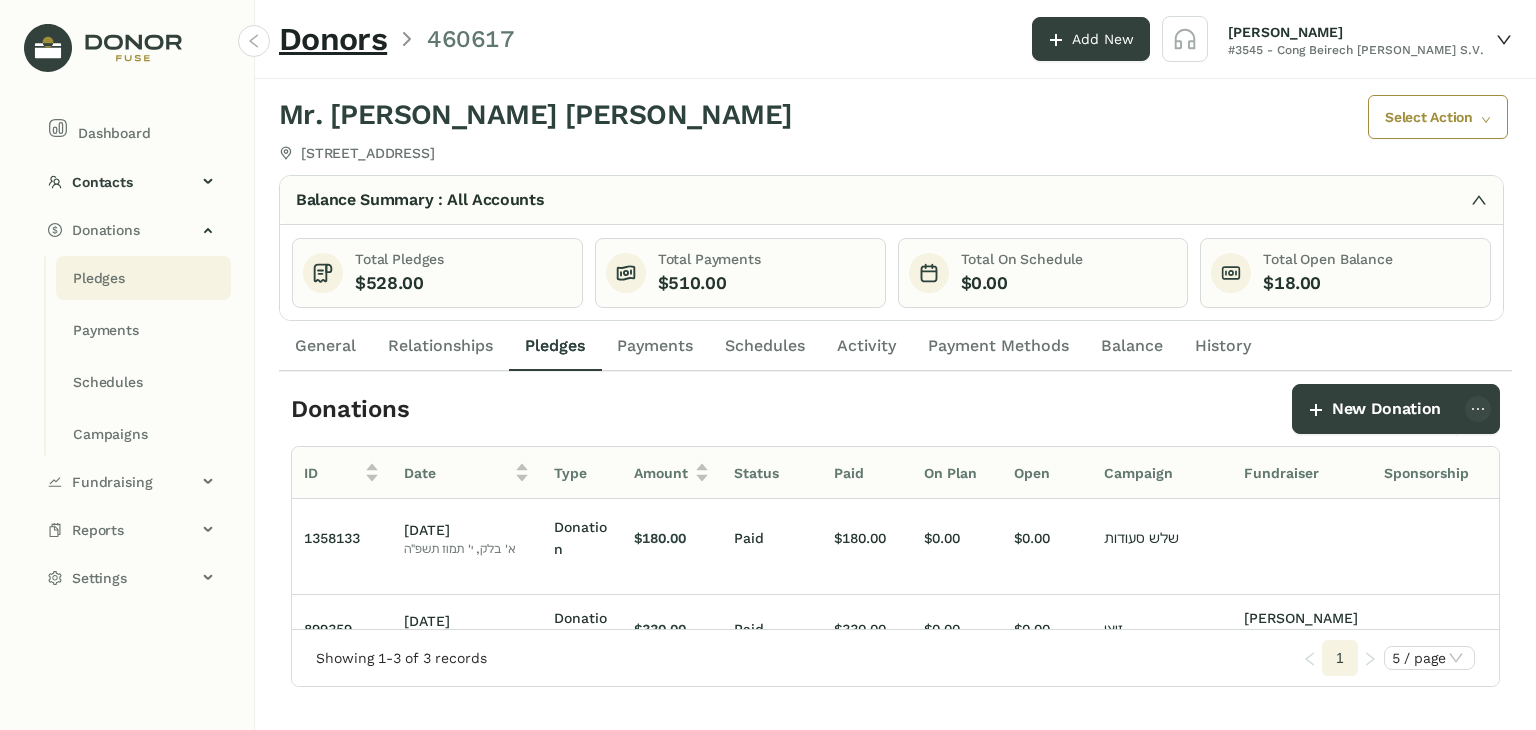 click on "Pledges" 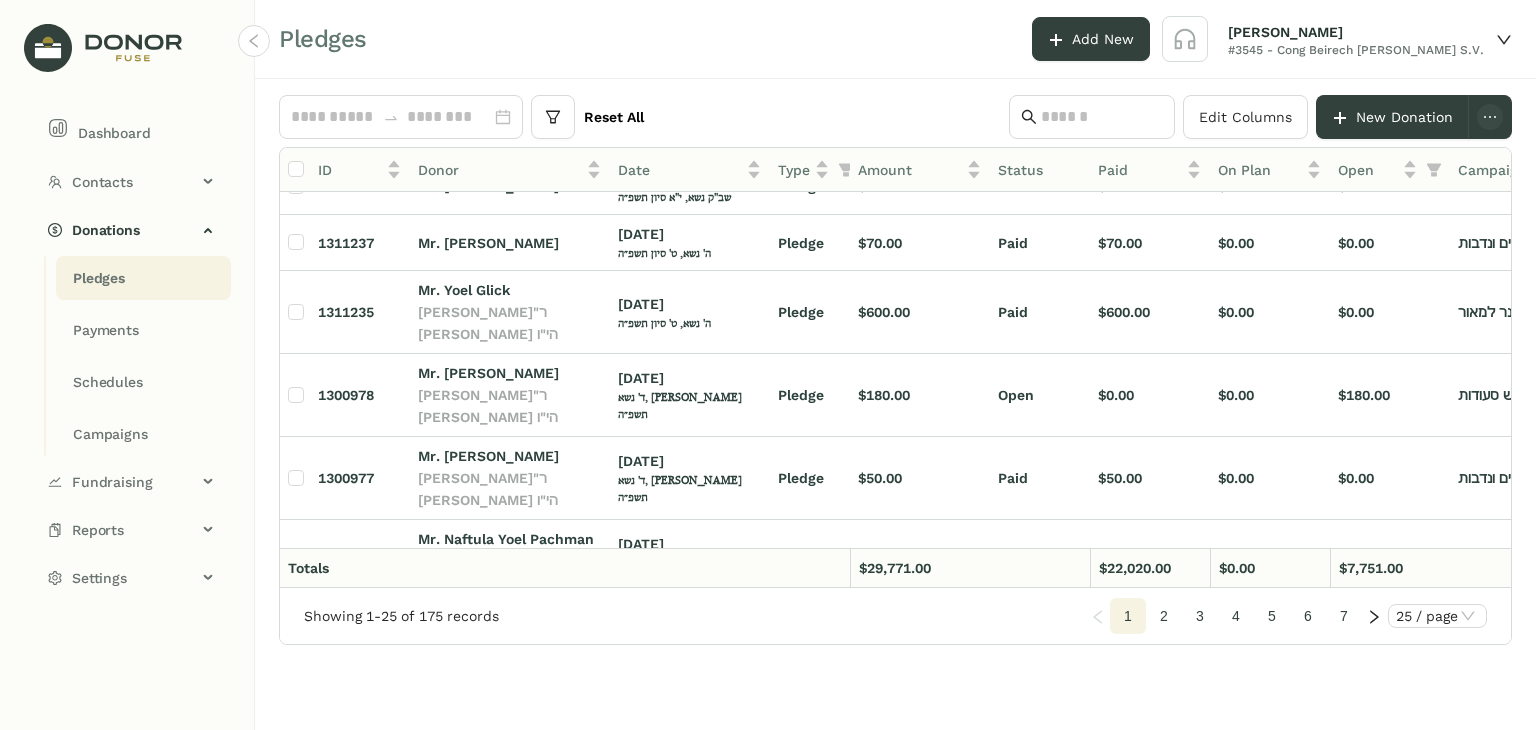 scroll, scrollTop: 816, scrollLeft: 24, axis: both 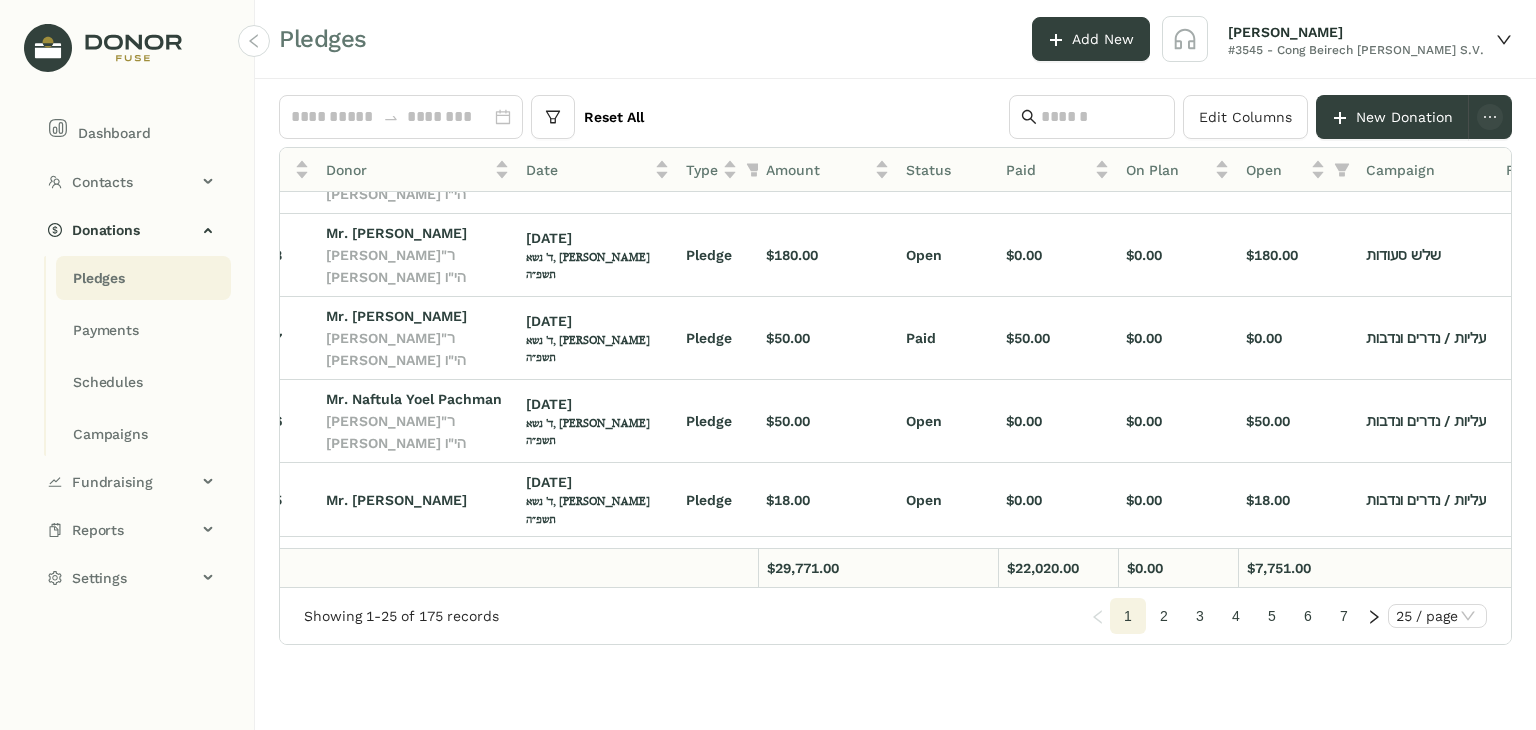 click on "1300973" 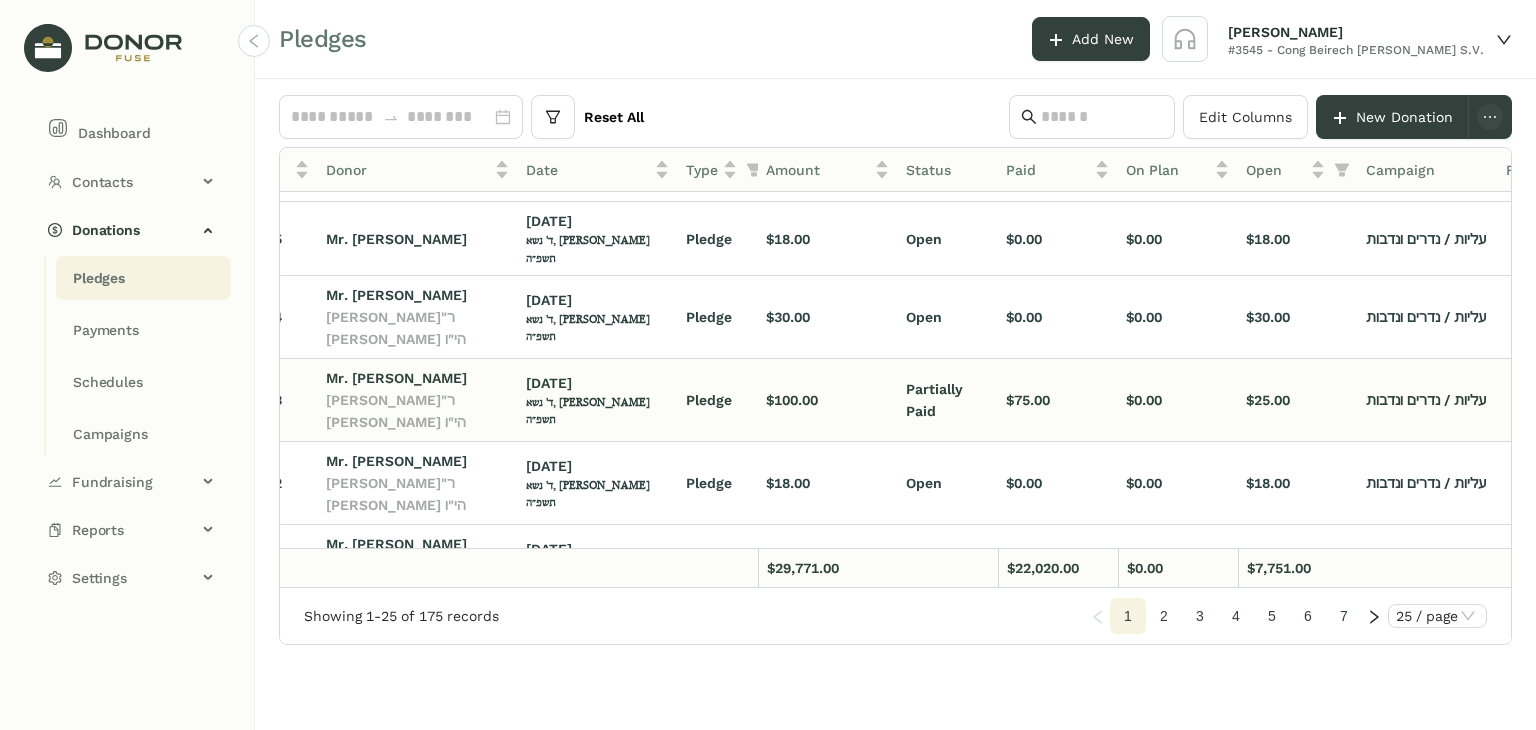 scroll, scrollTop: 1194, scrollLeft: 44, axis: both 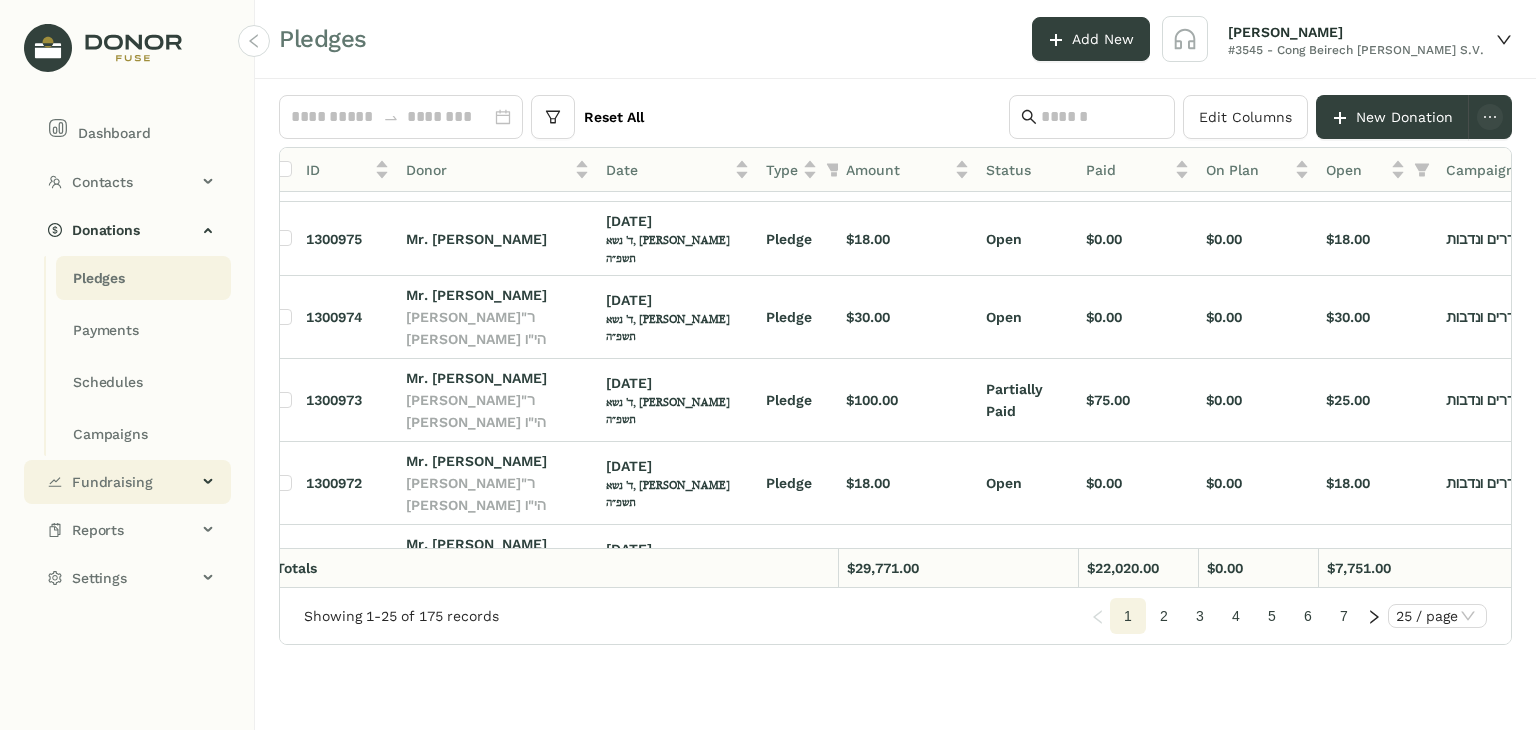 click on "Fundraising" 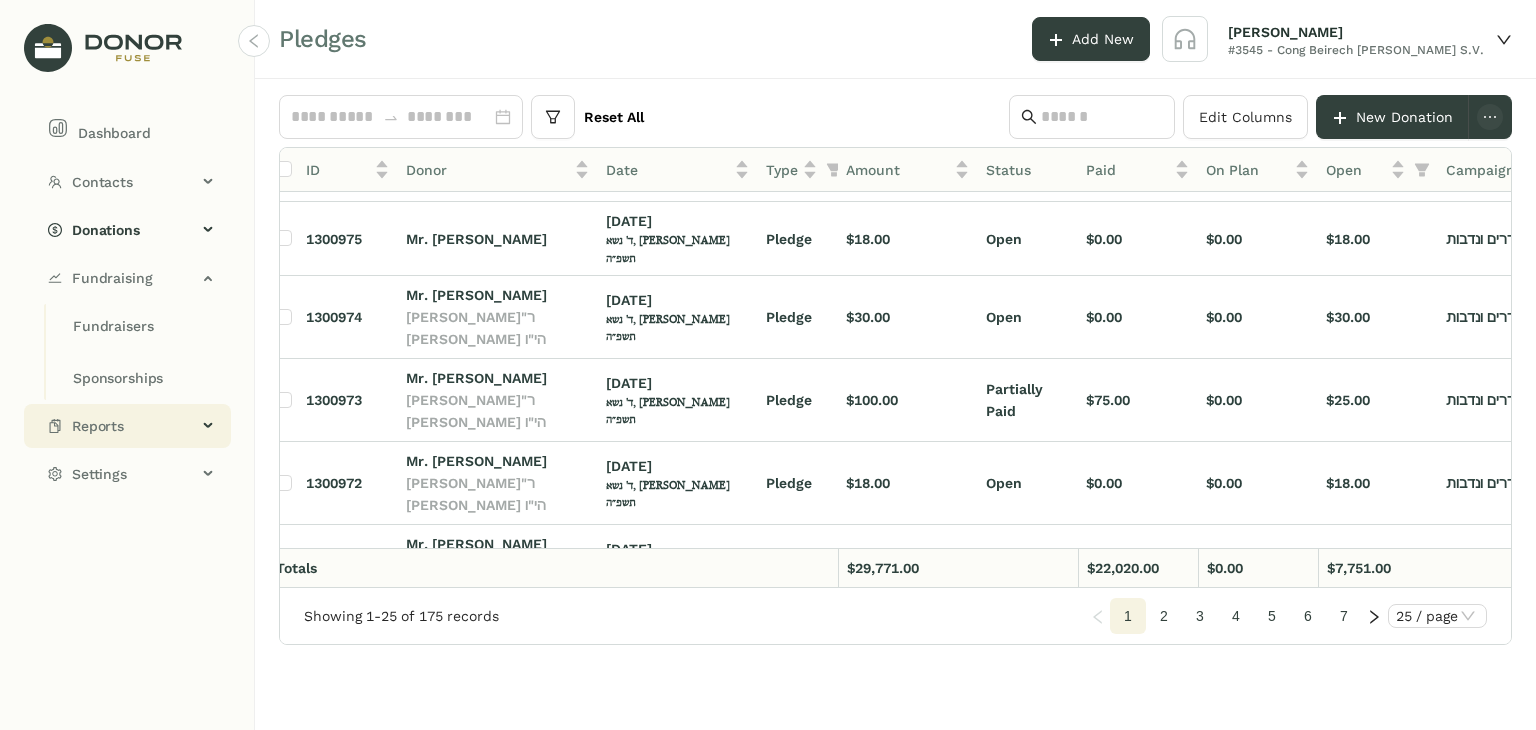 click on "Reports" 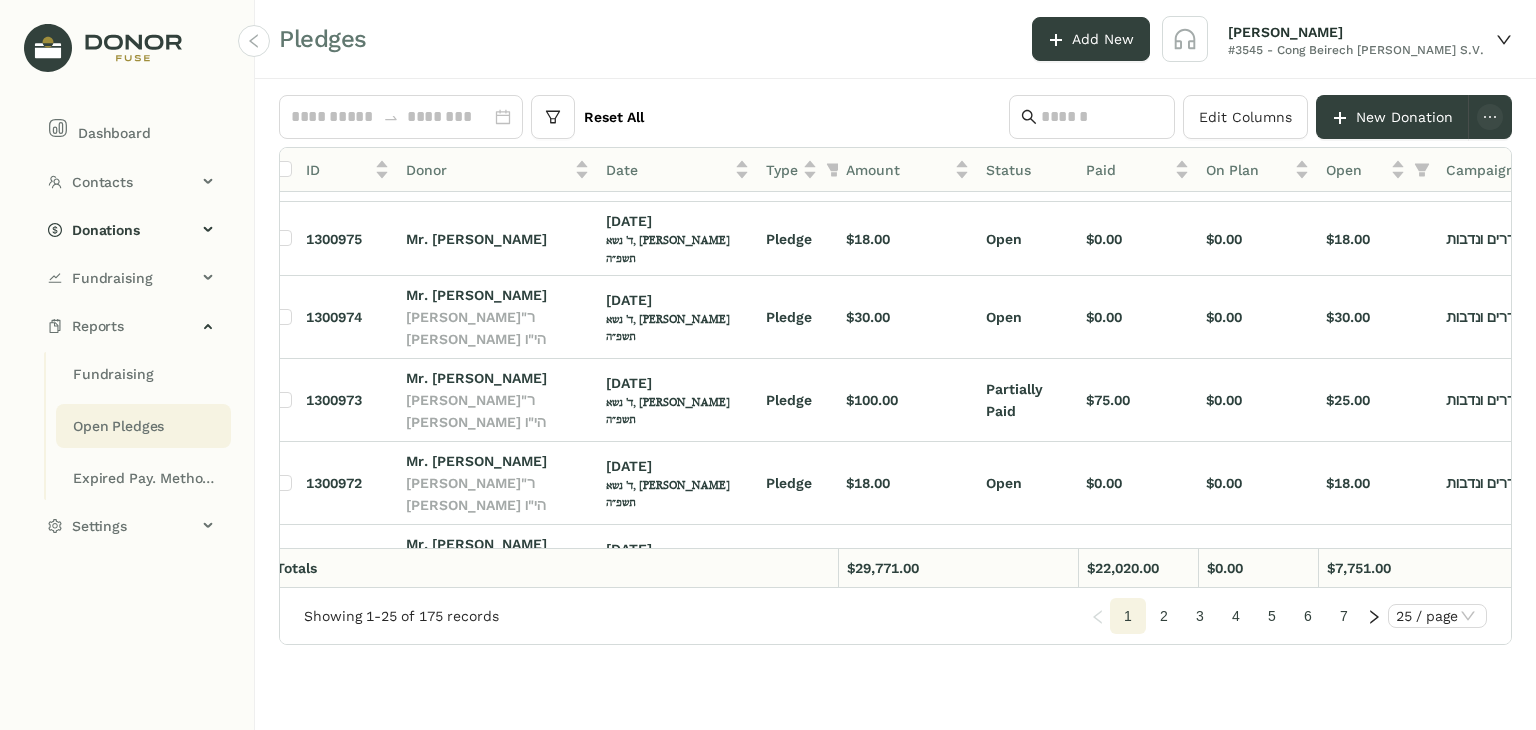 click on "Open Pledges" 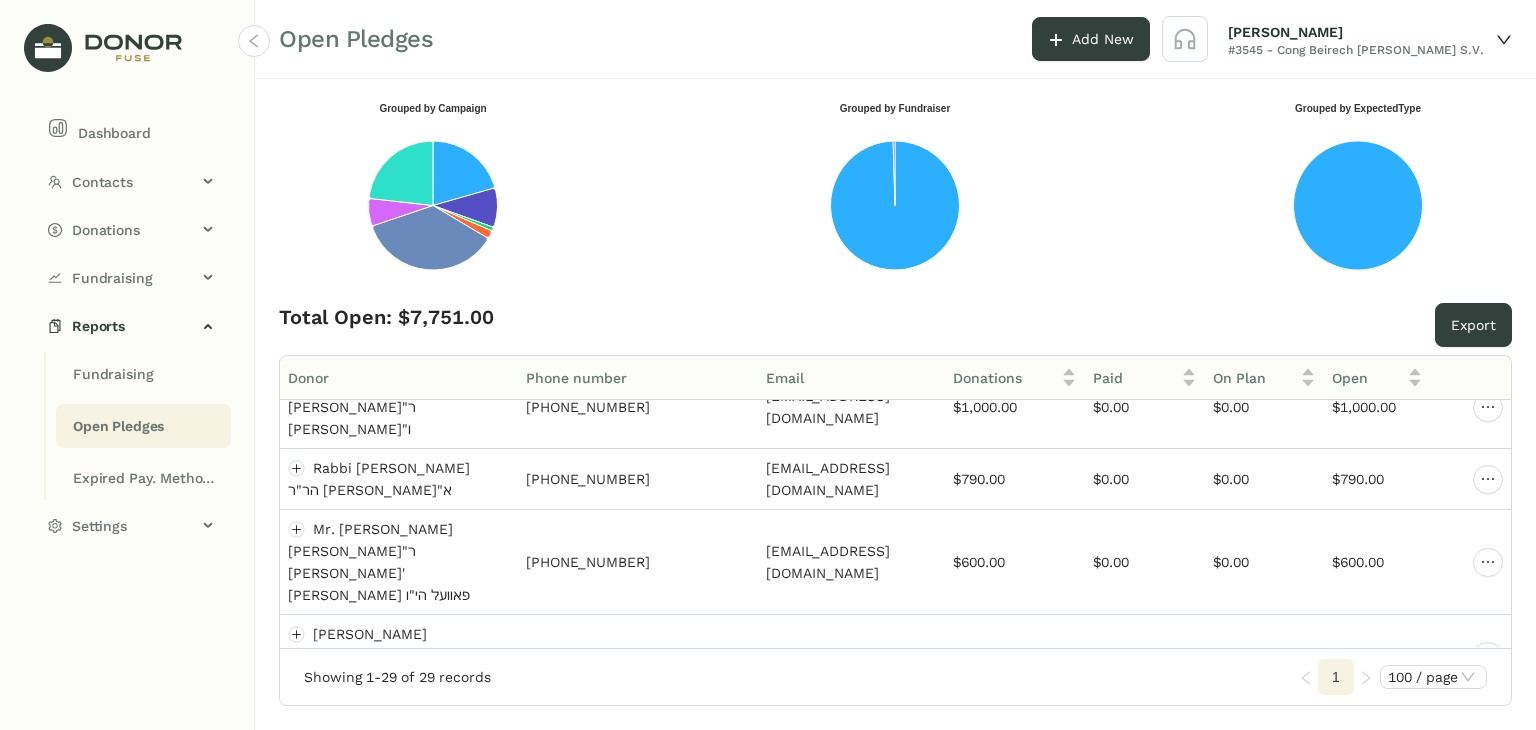 scroll, scrollTop: 152, scrollLeft: 0, axis: vertical 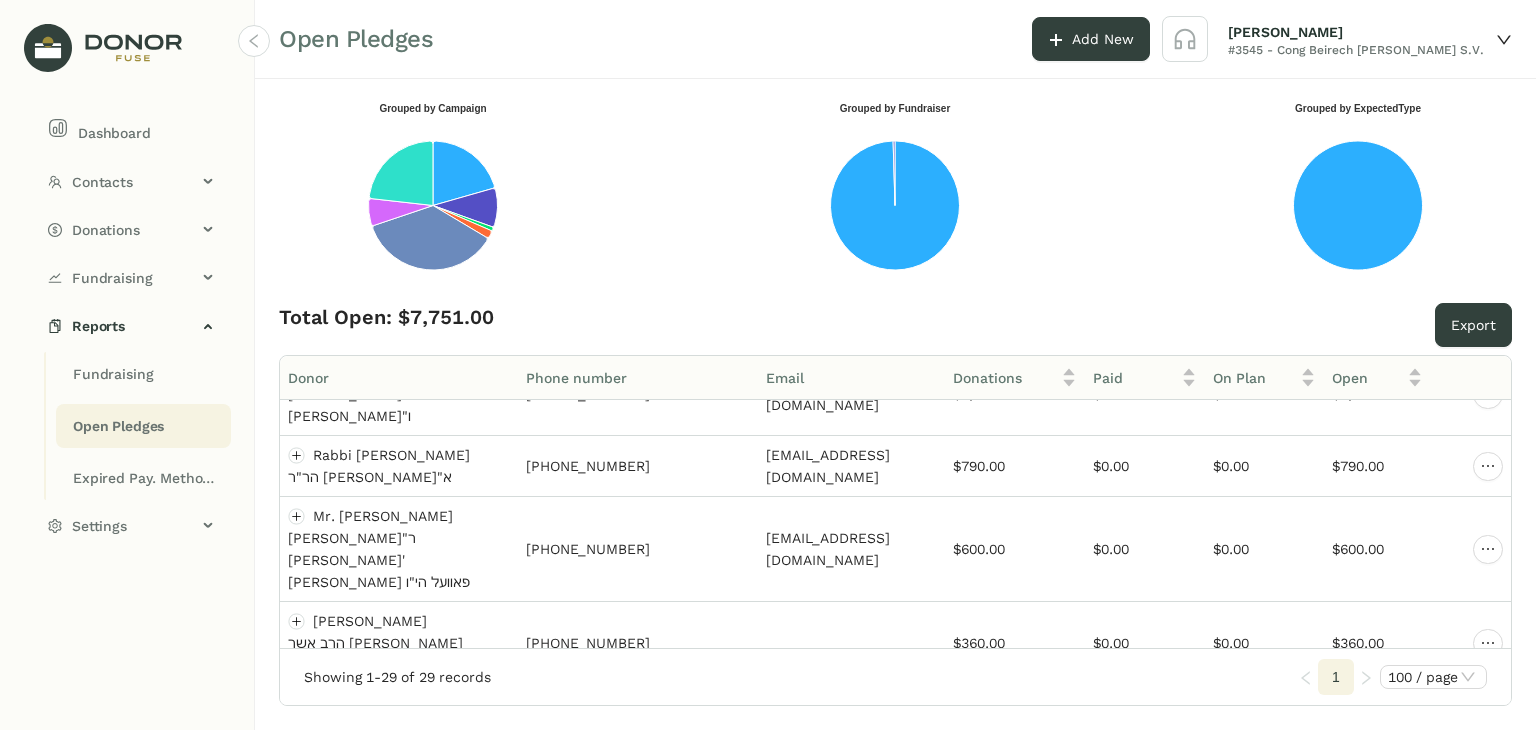 click on "Showing 1-29 of 29 records  1 100 / page" at bounding box center [895, 676] 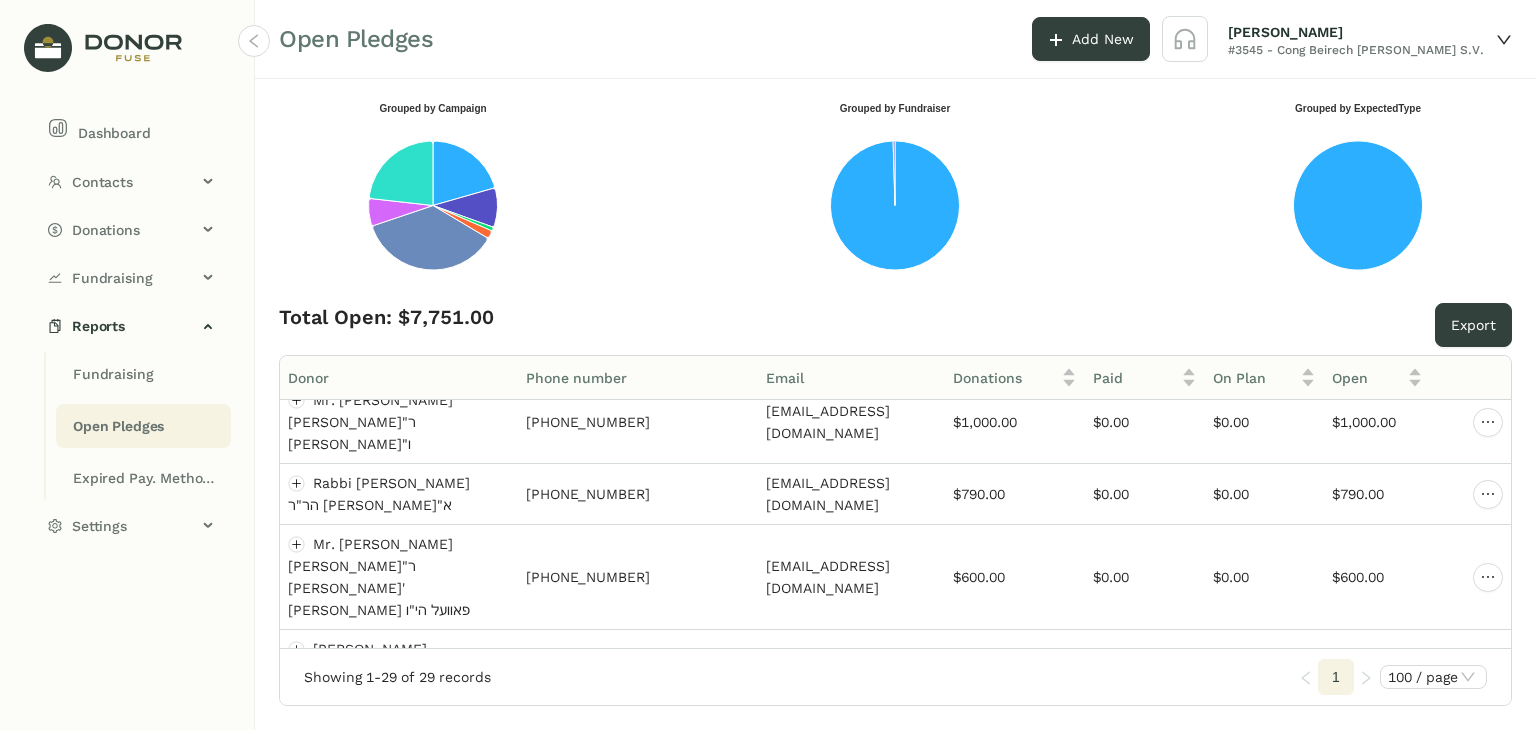 scroll, scrollTop: 0, scrollLeft: 0, axis: both 